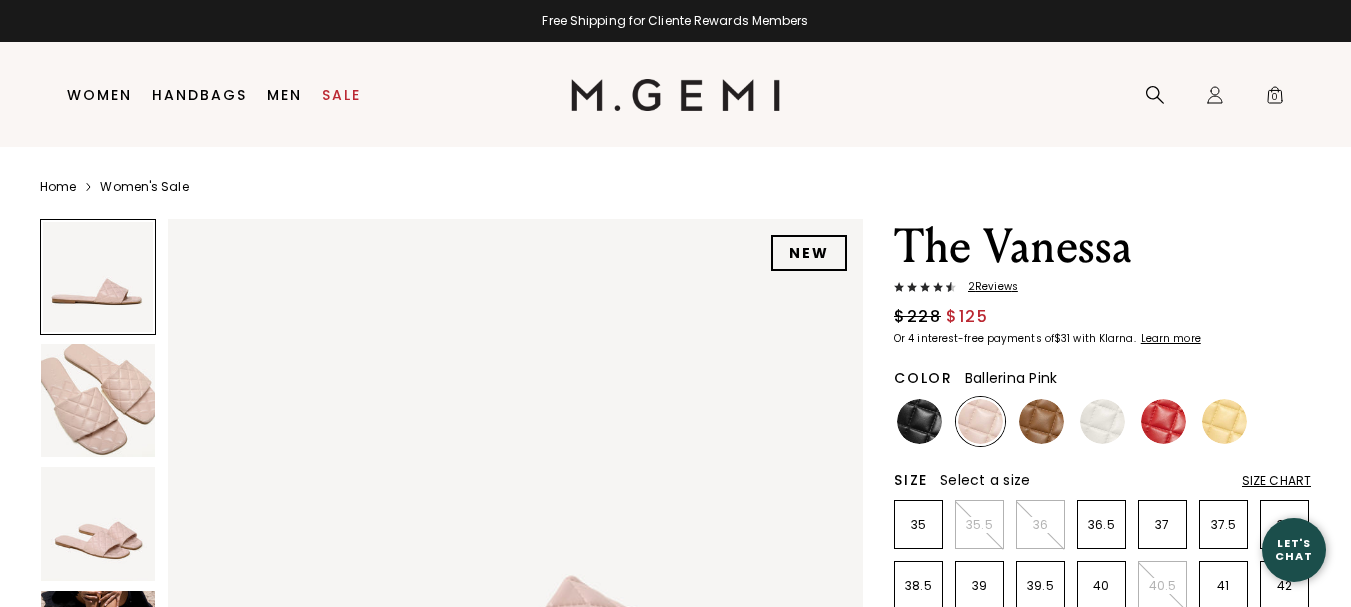 scroll, scrollTop: 0, scrollLeft: 0, axis: both 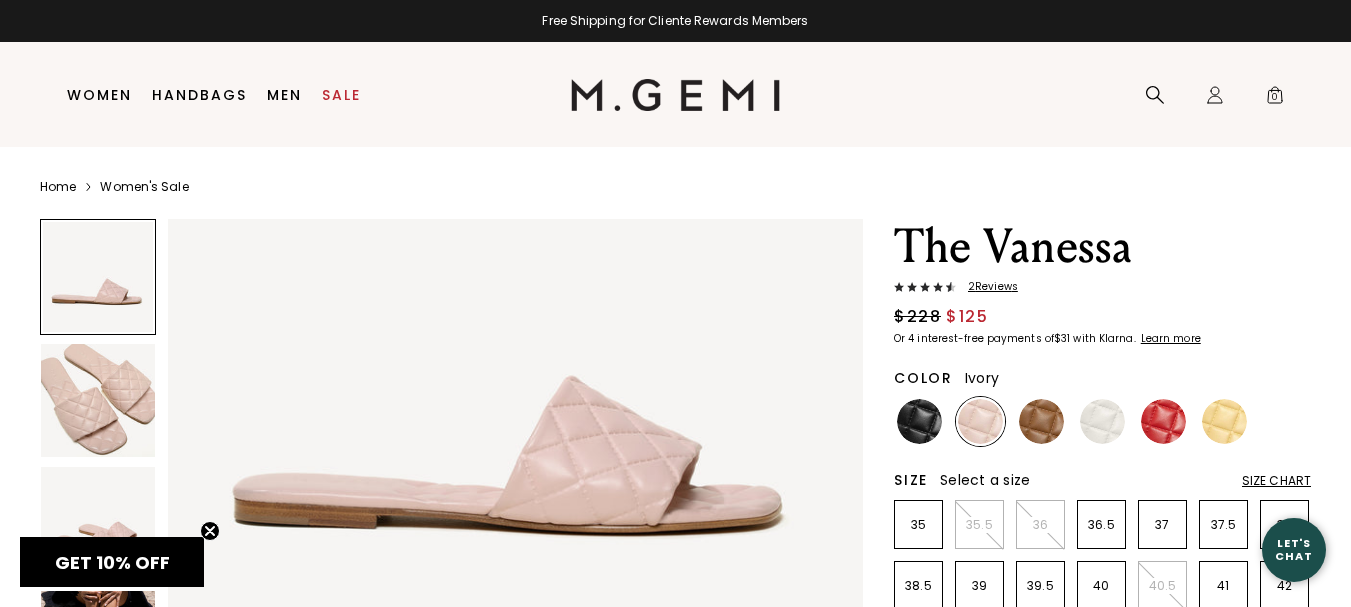 click at bounding box center (1102, 421) 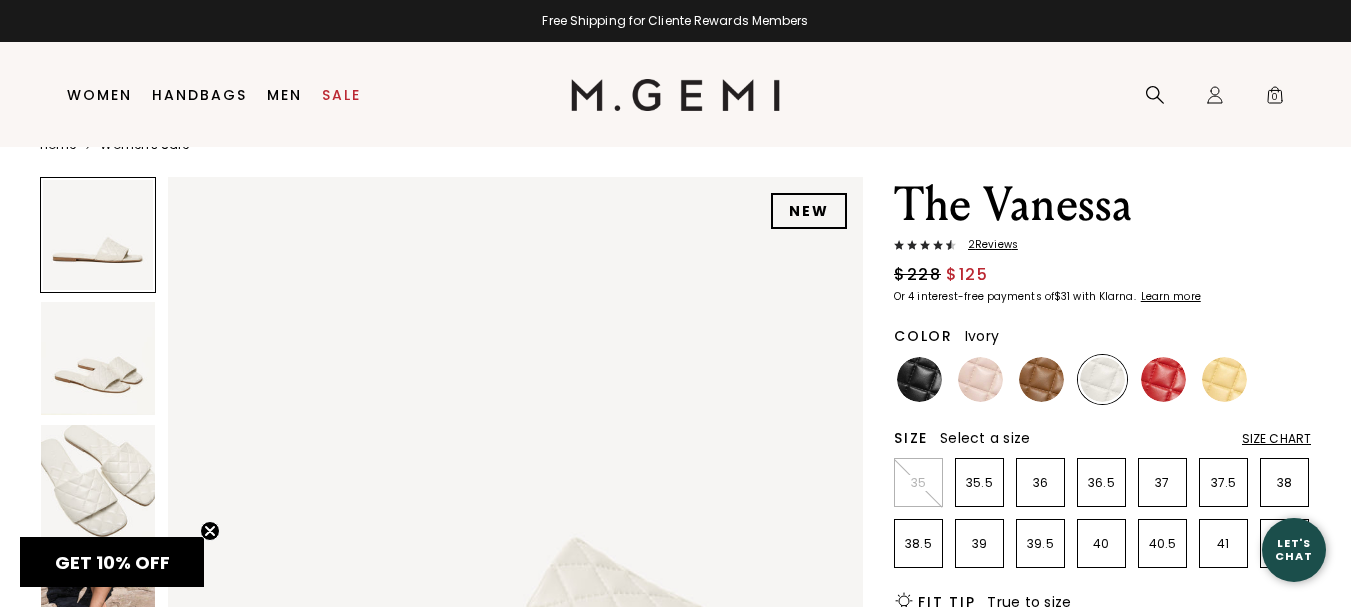 scroll, scrollTop: 0, scrollLeft: 0, axis: both 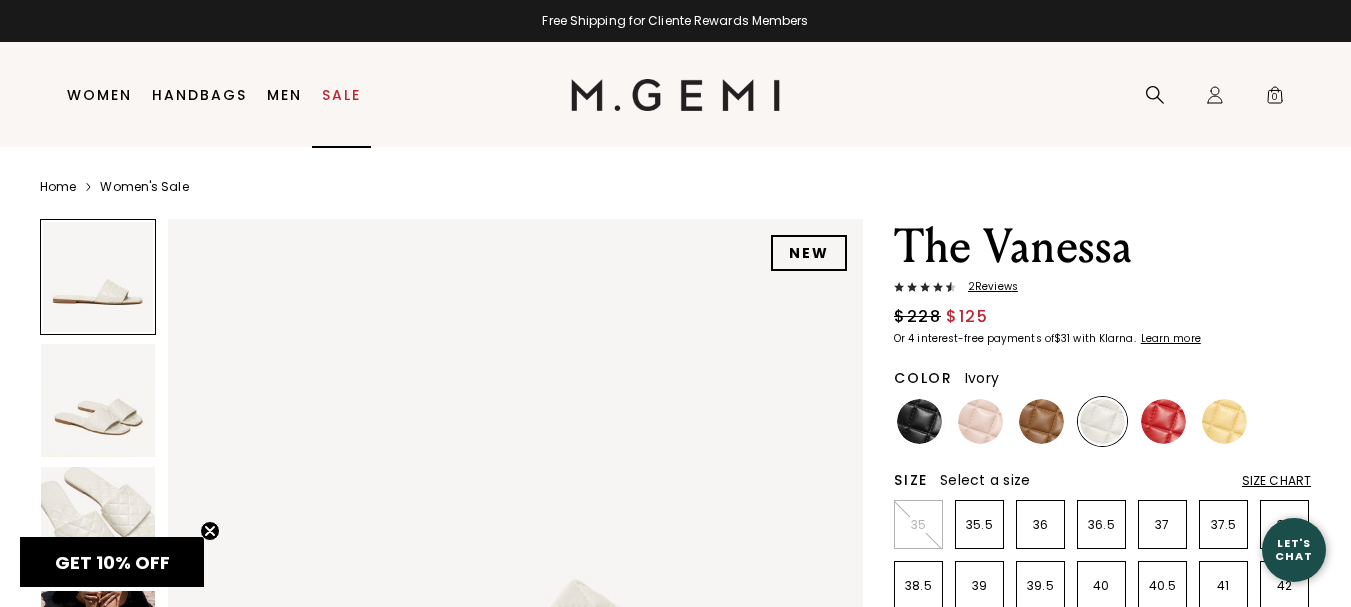 click on "Sale" at bounding box center (341, 95) 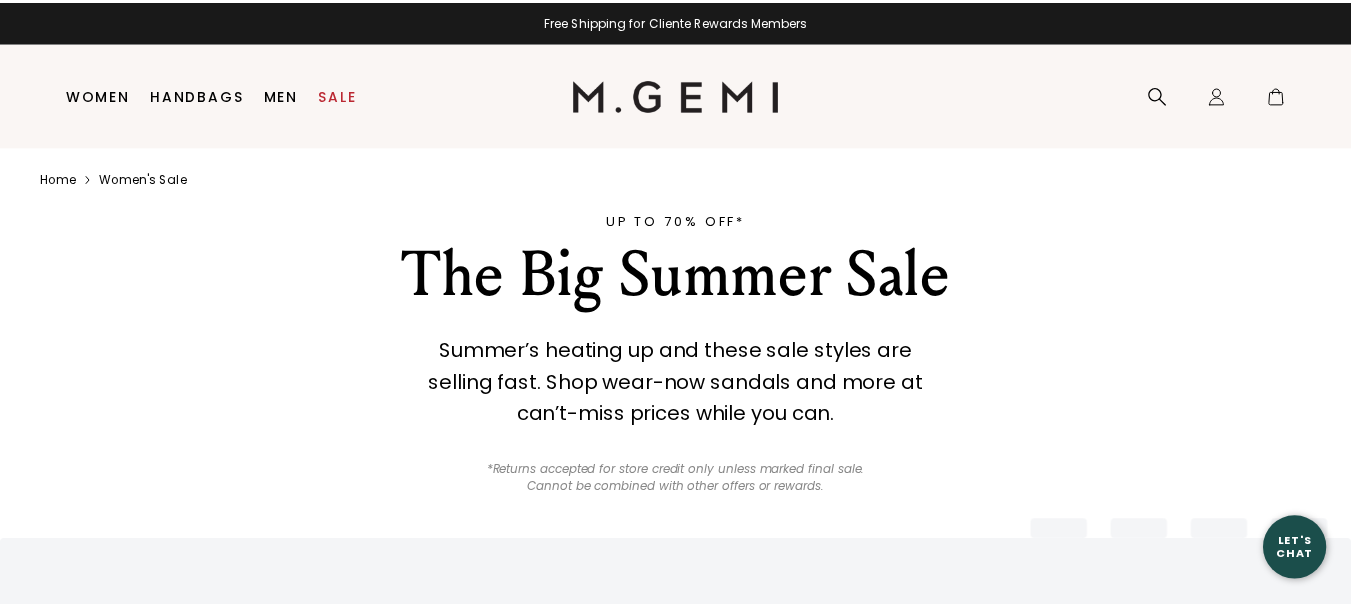 scroll, scrollTop: 0, scrollLeft: 0, axis: both 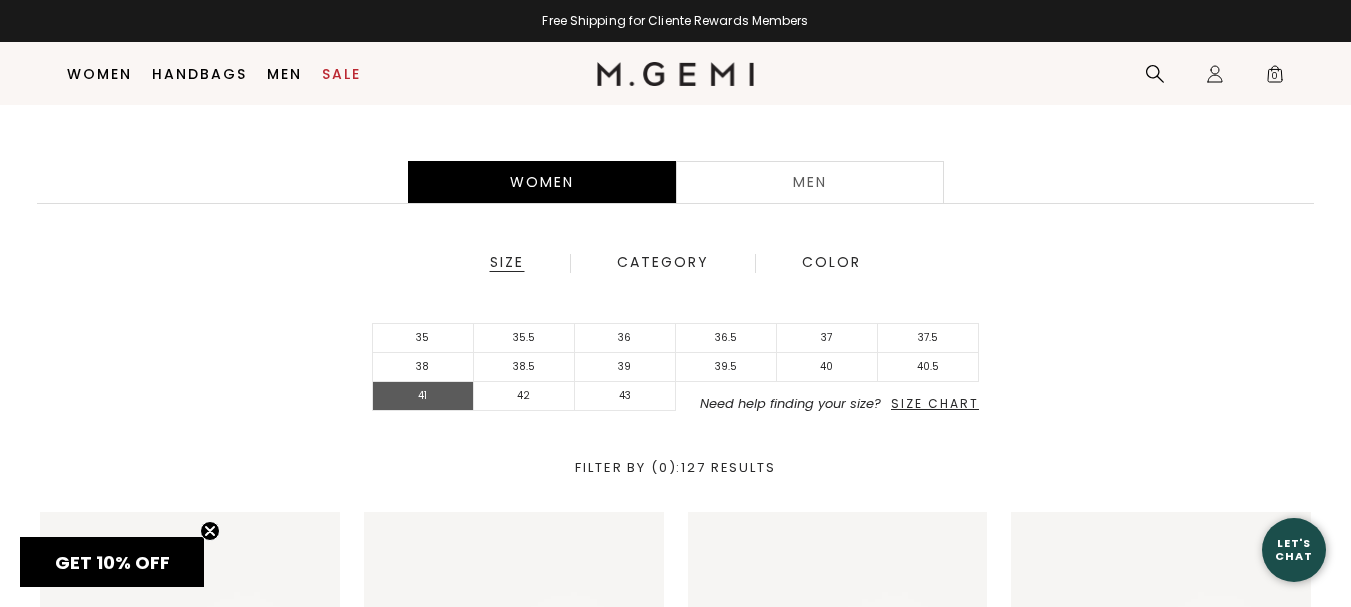 click on "41" at bounding box center (423, 396) 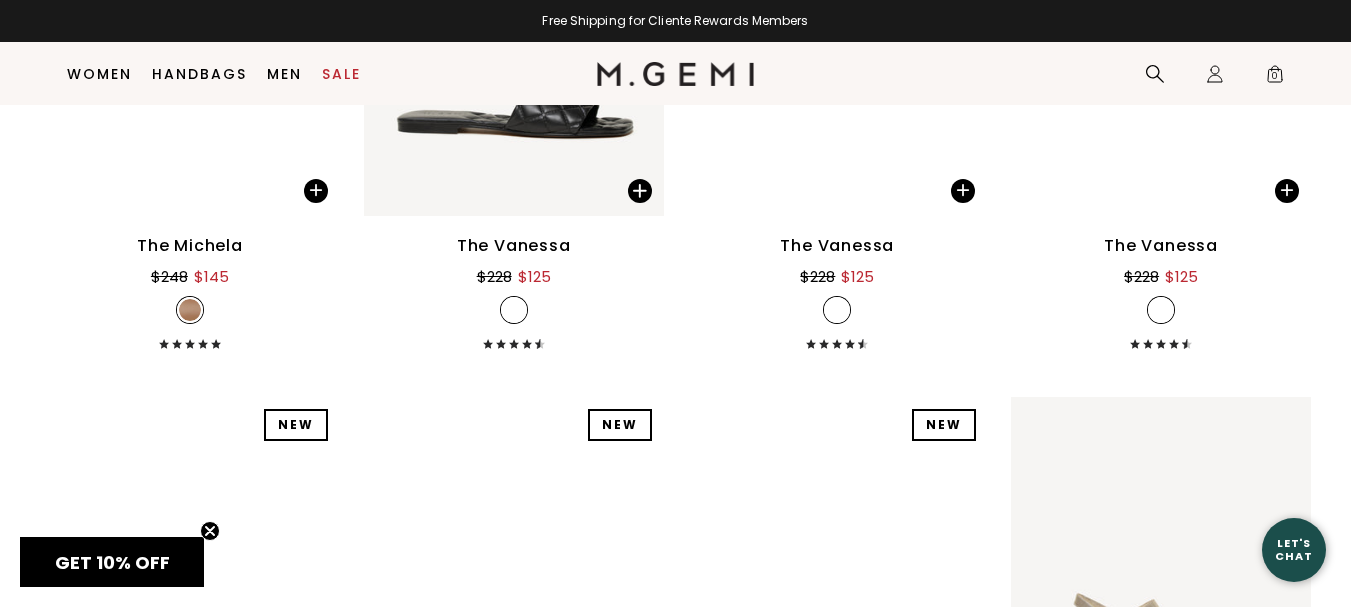 scroll, scrollTop: 3858, scrollLeft: 0, axis: vertical 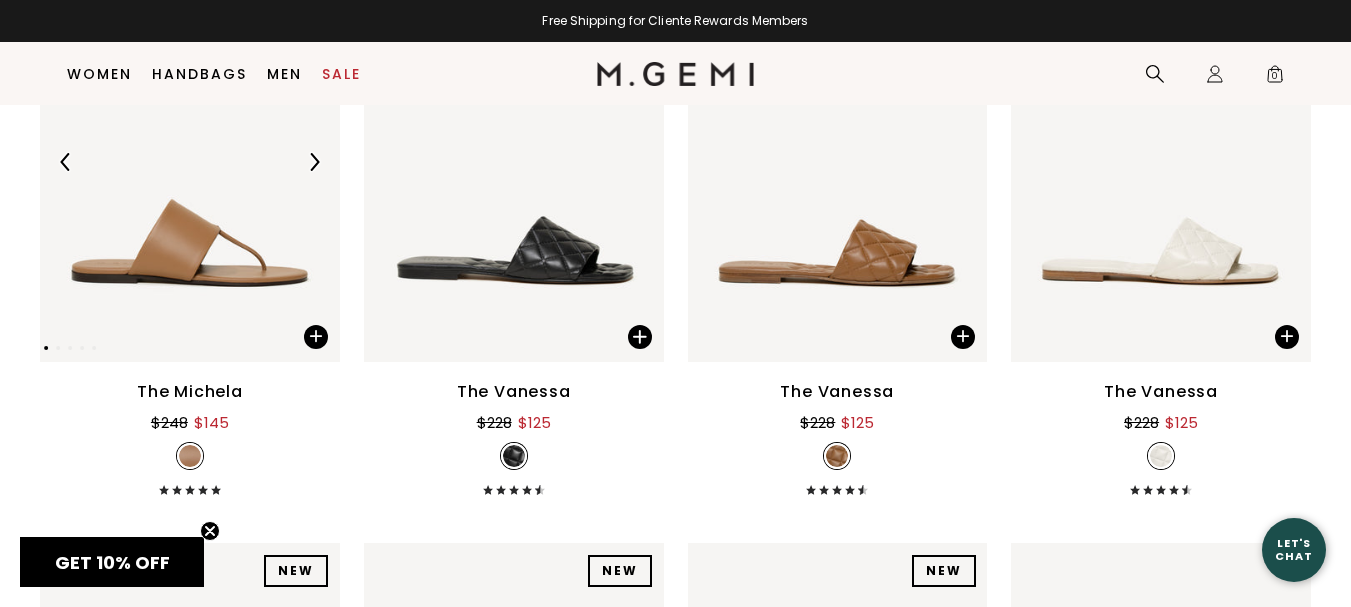 click at bounding box center (190, 162) 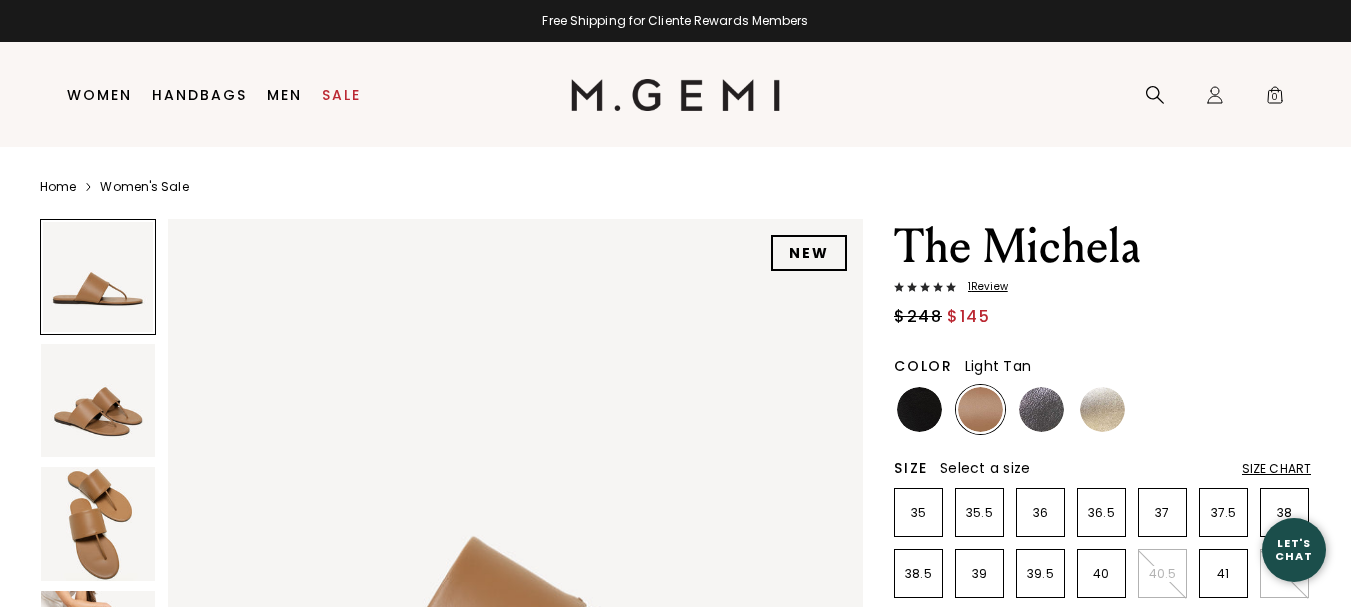 scroll, scrollTop: 0, scrollLeft: 0, axis: both 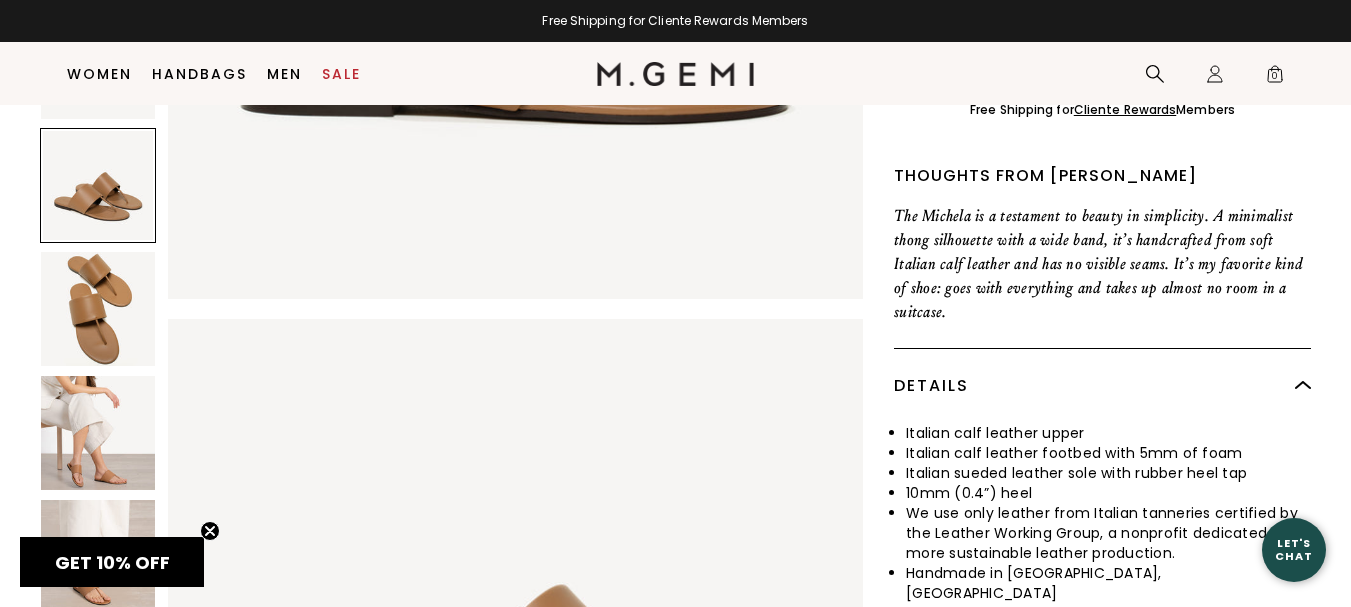 click at bounding box center (98, 433) 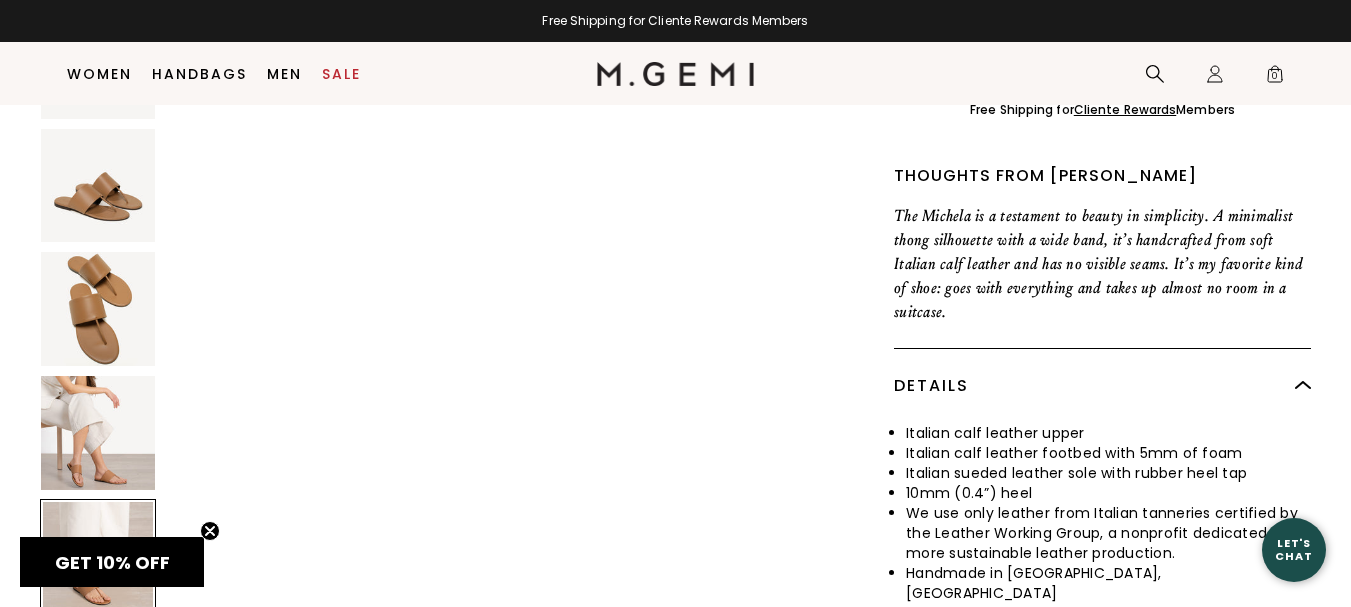scroll, scrollTop: 2822, scrollLeft: 0, axis: vertical 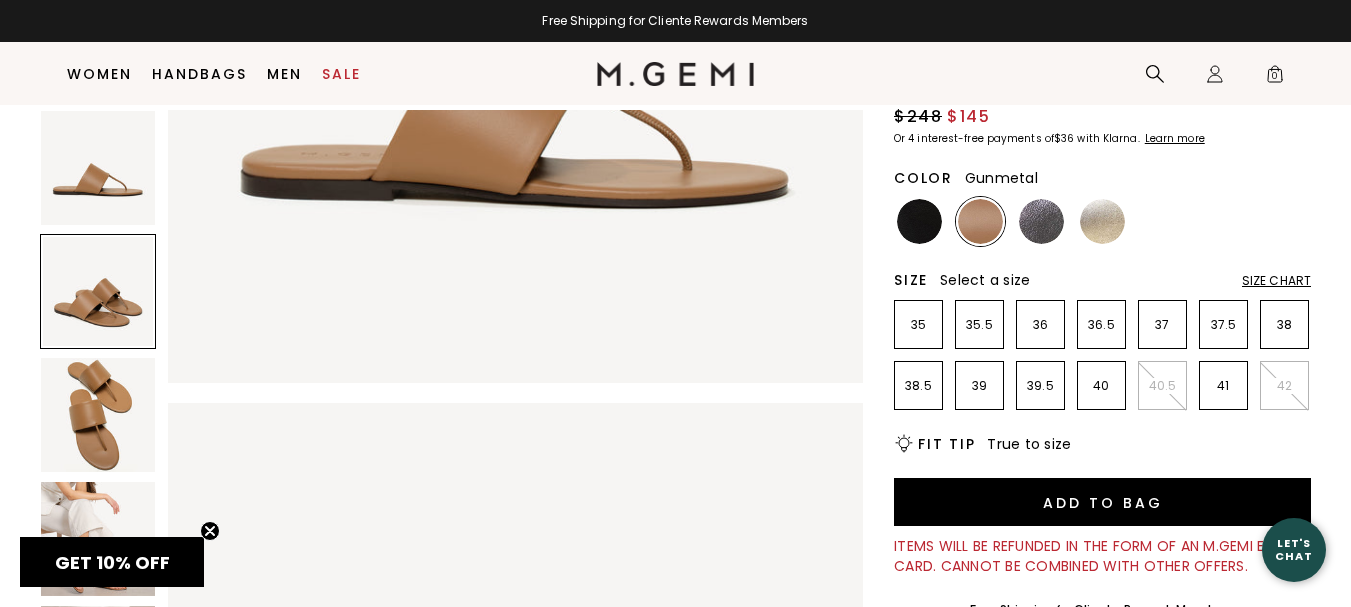 click at bounding box center (1041, 221) 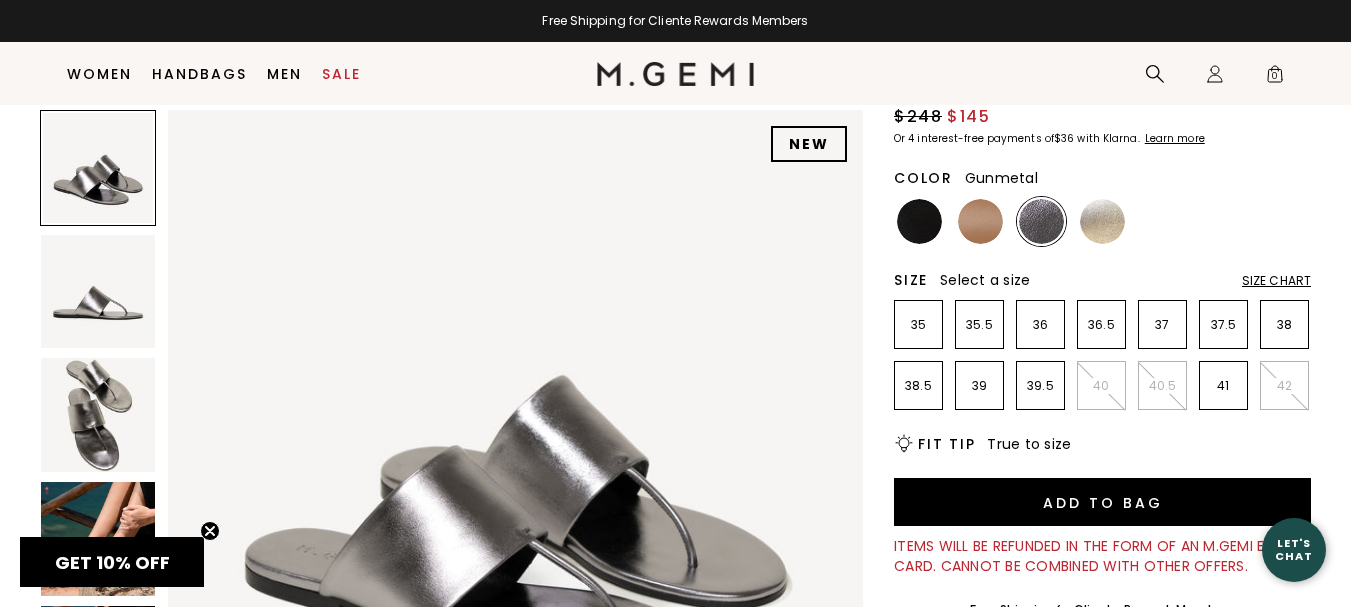 scroll, scrollTop: 0, scrollLeft: 0, axis: both 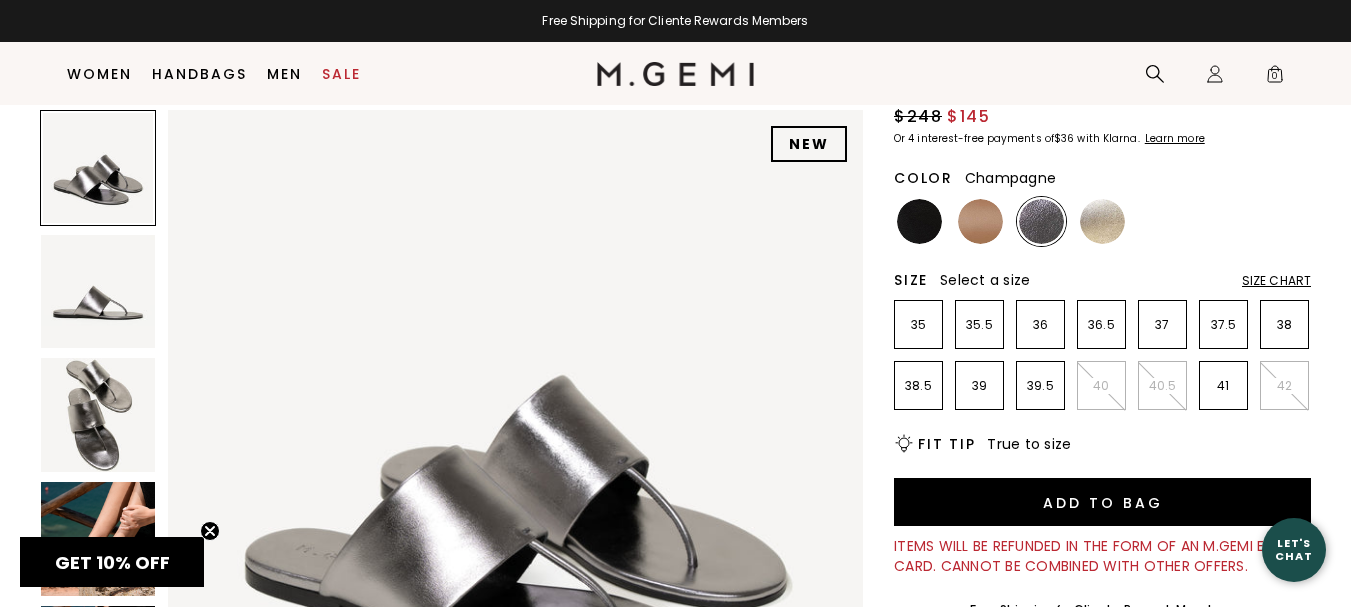 click at bounding box center [1102, 221] 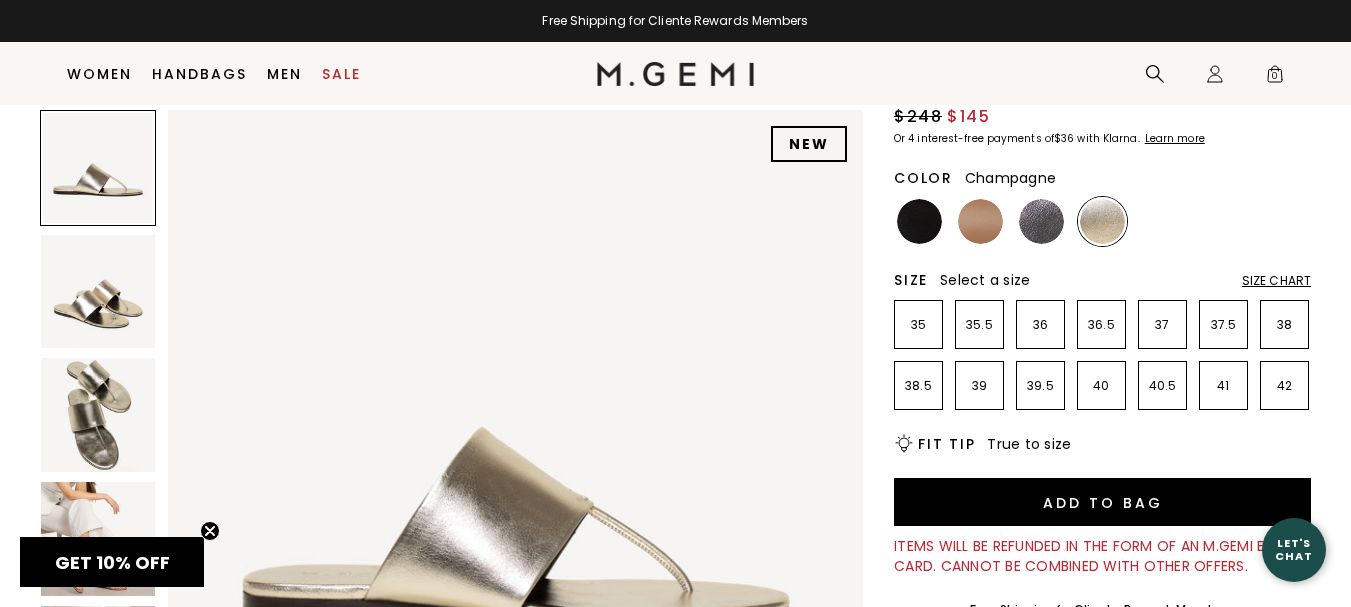 scroll, scrollTop: 0, scrollLeft: 0, axis: both 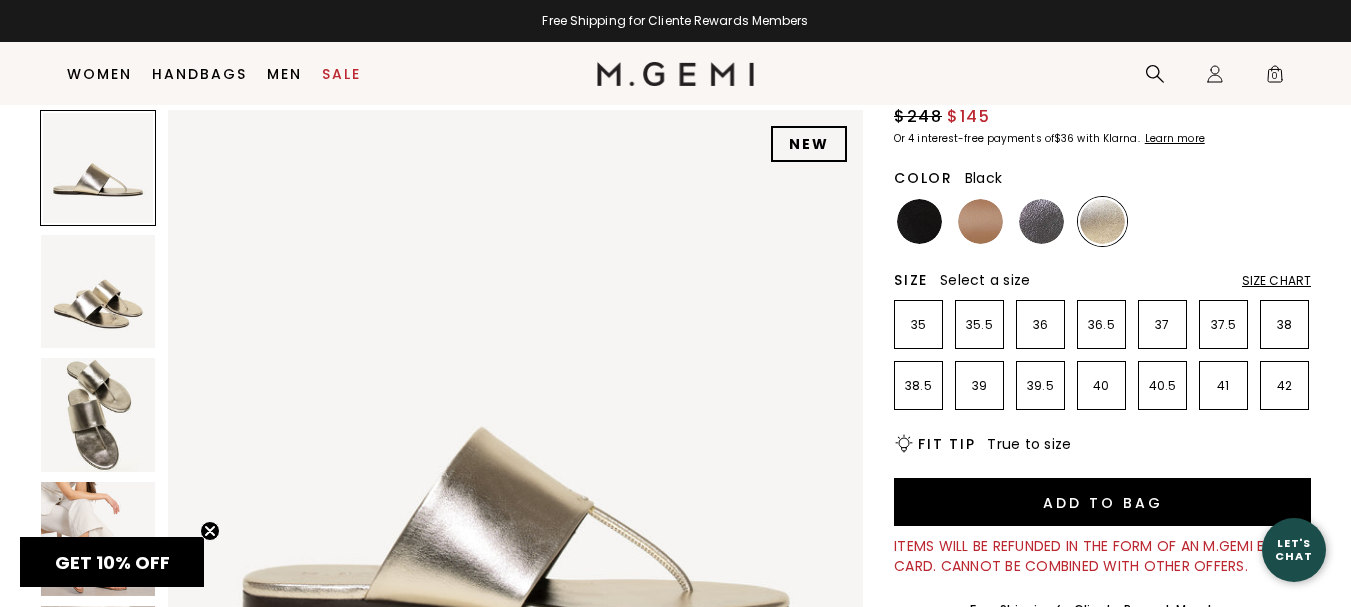 click at bounding box center [919, 221] 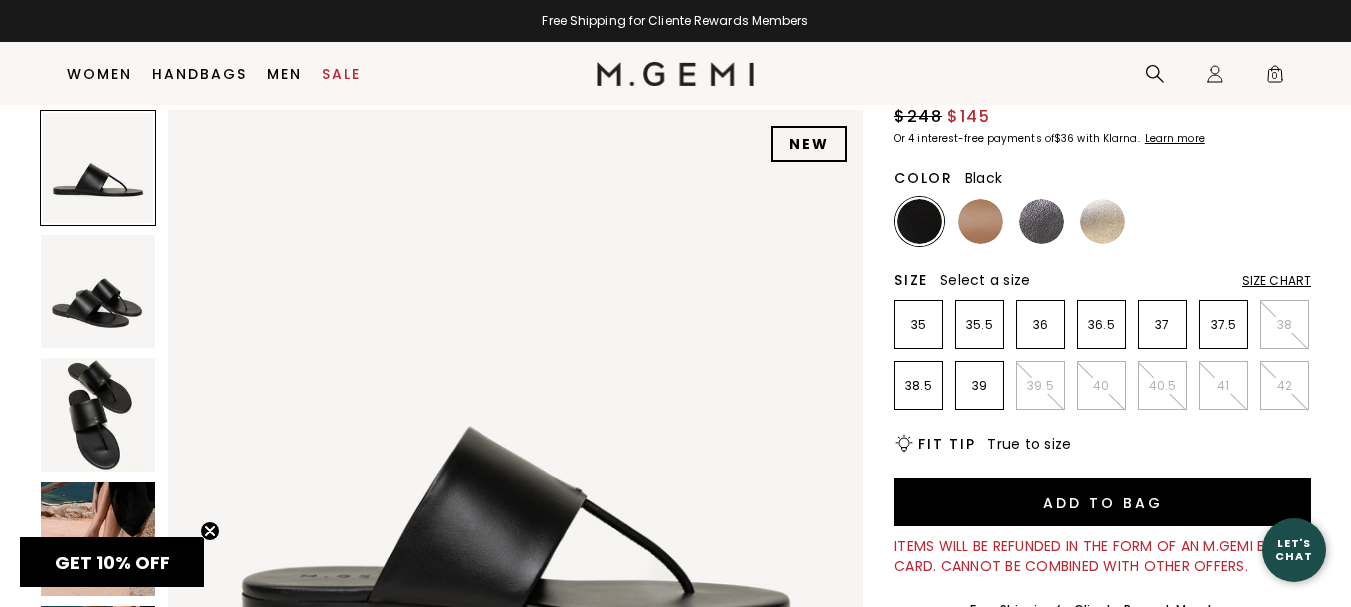 scroll, scrollTop: 0, scrollLeft: 0, axis: both 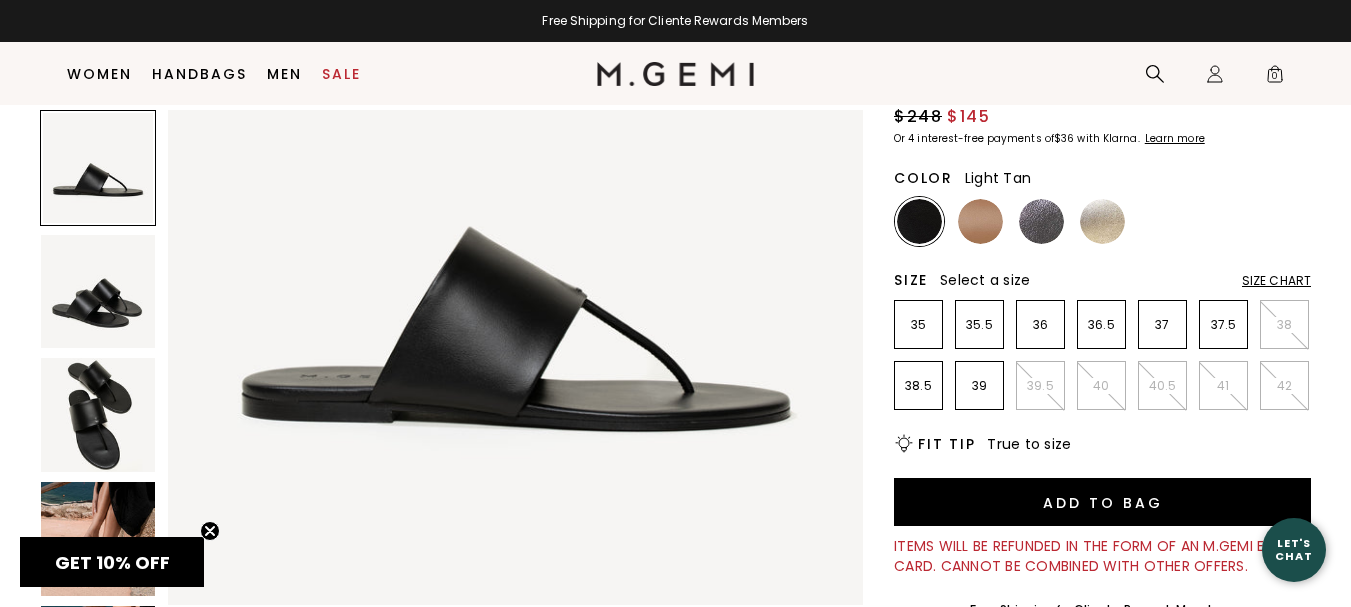 click at bounding box center (980, 221) 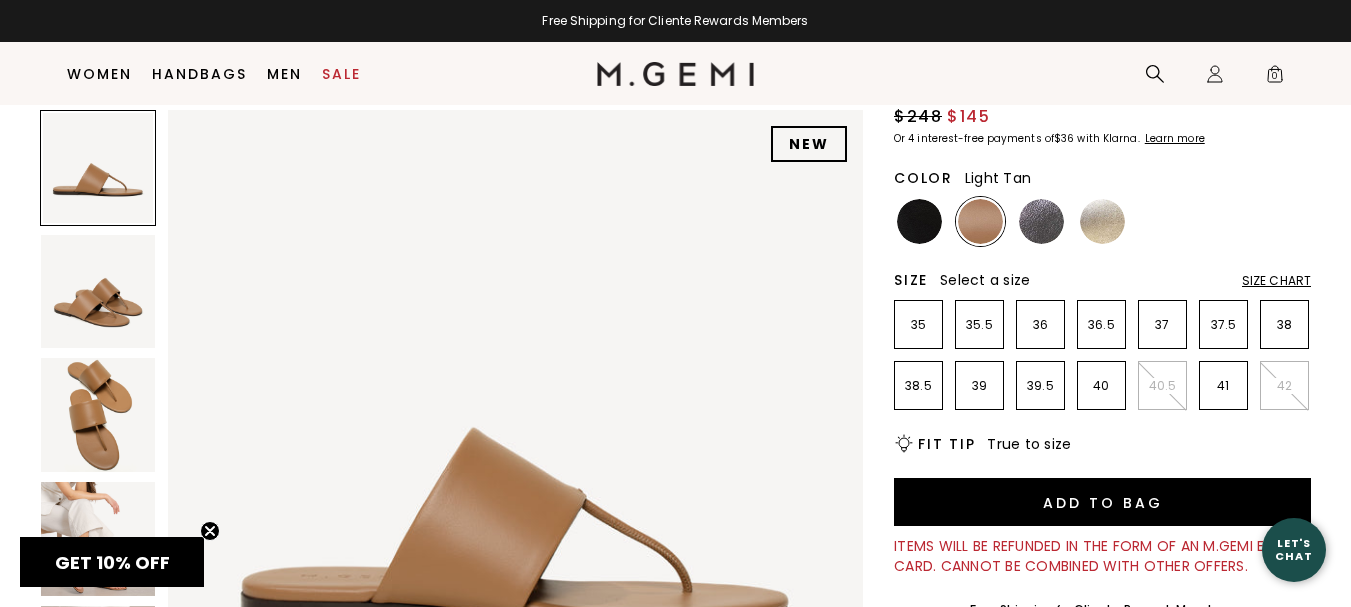 scroll, scrollTop: 0, scrollLeft: 0, axis: both 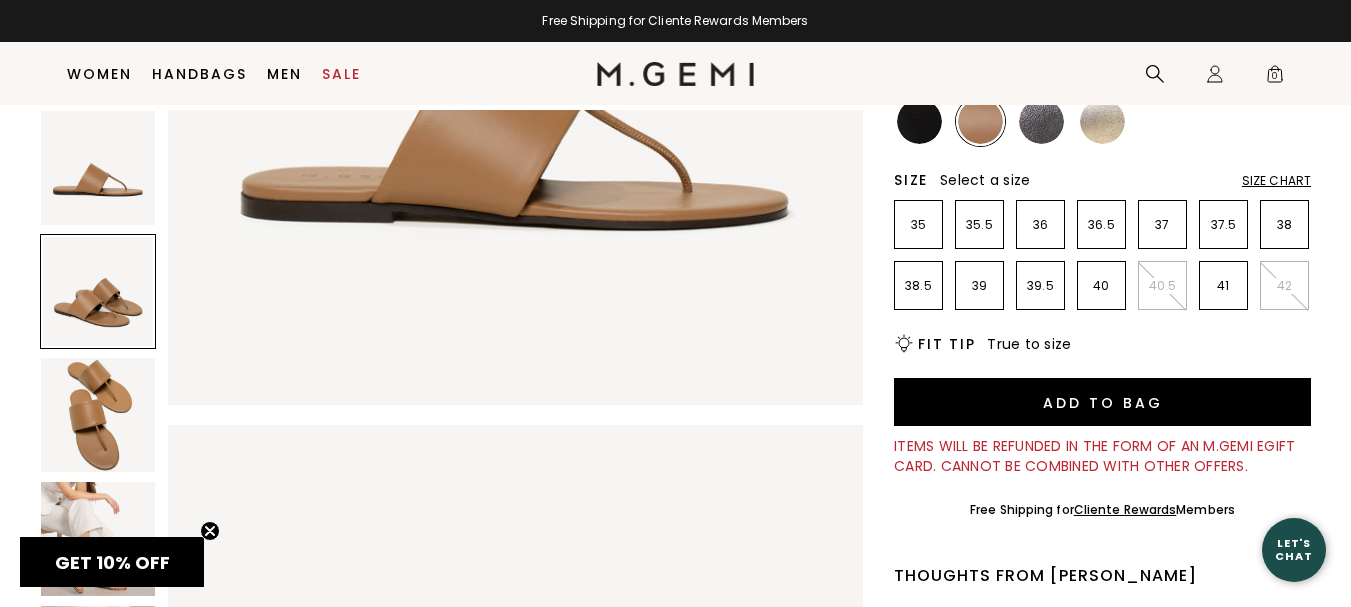 click on "Size Chart" at bounding box center (1276, 181) 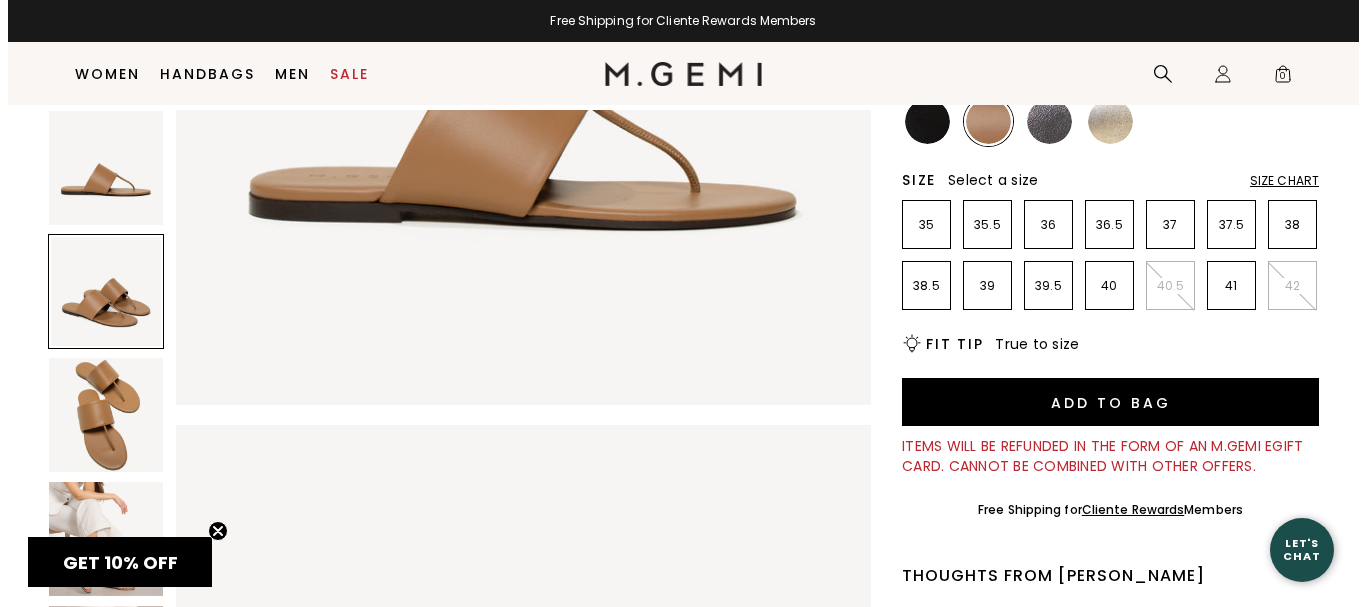 scroll, scrollTop: 0, scrollLeft: 0, axis: both 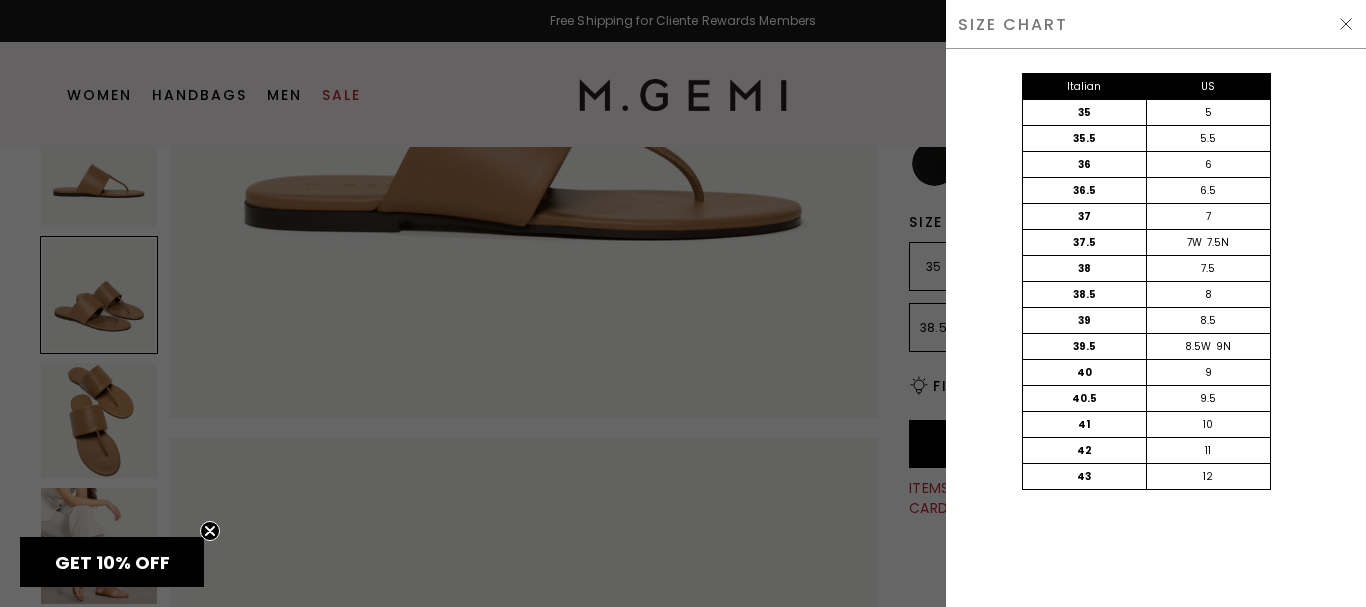 click at bounding box center [1346, 24] 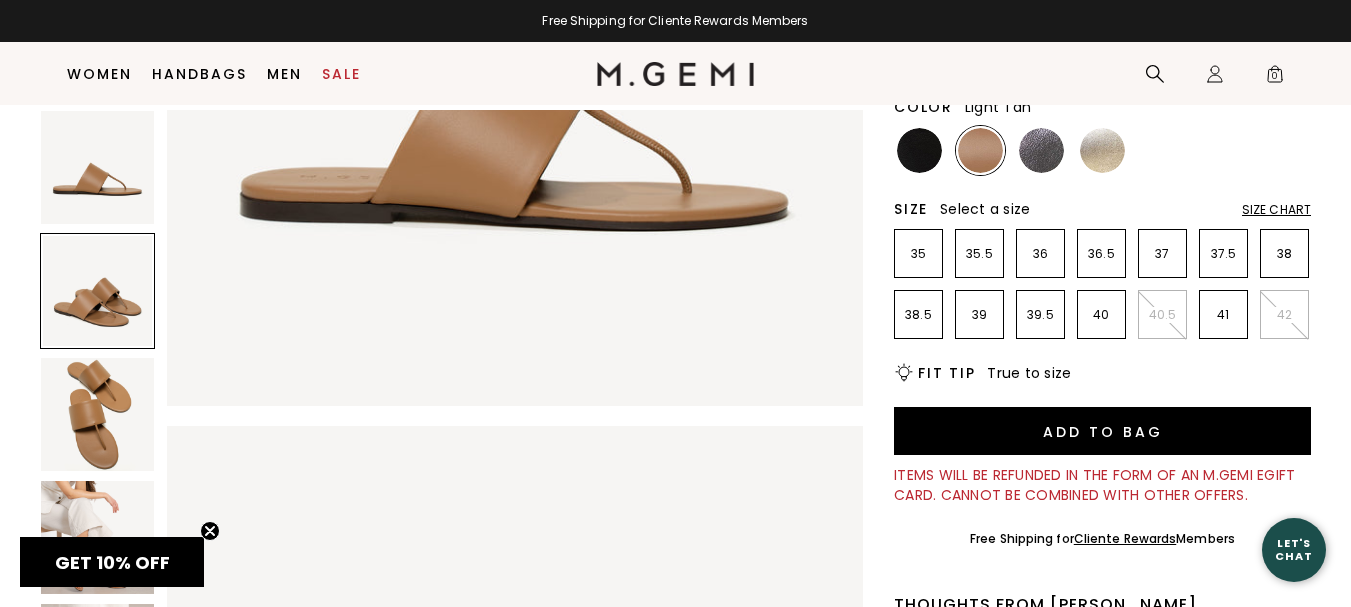 scroll, scrollTop: 216, scrollLeft: 0, axis: vertical 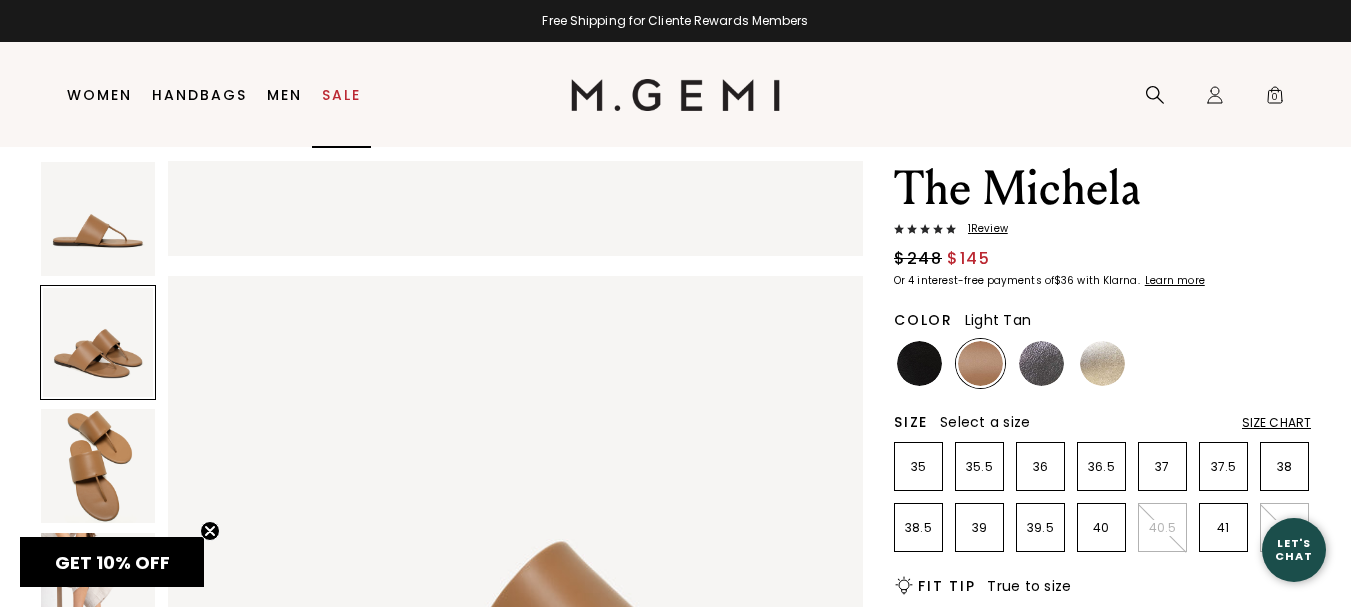 click on "Sale" at bounding box center (341, 95) 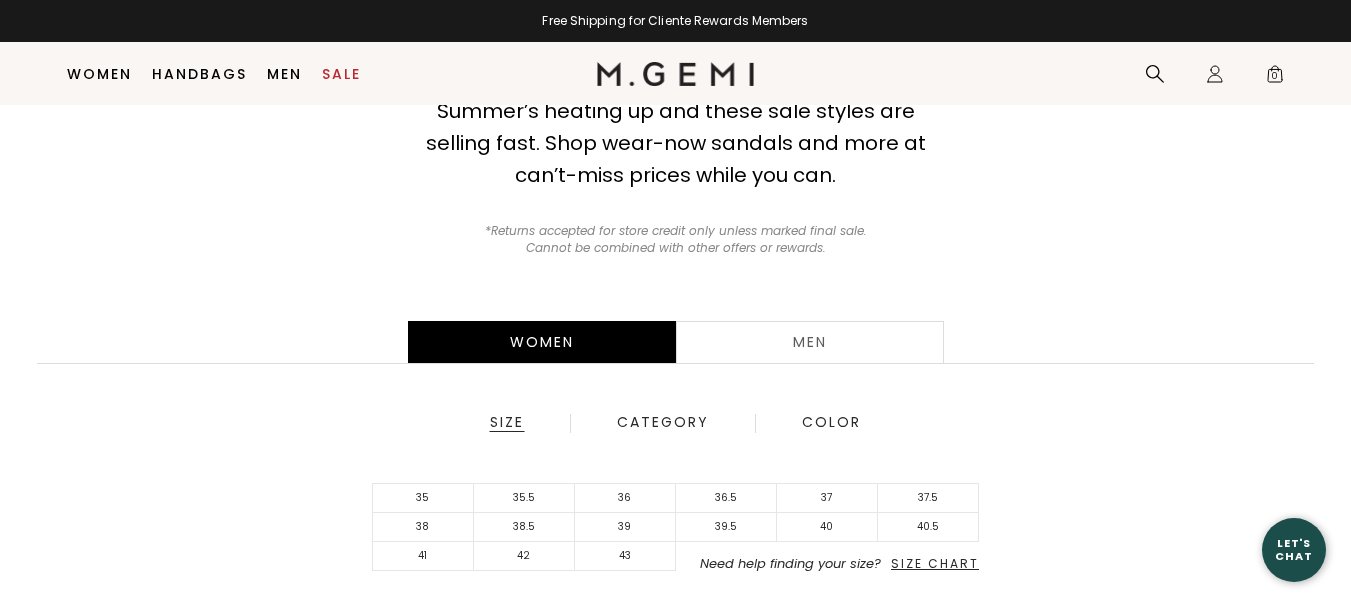 scroll, scrollTop: 258, scrollLeft: 0, axis: vertical 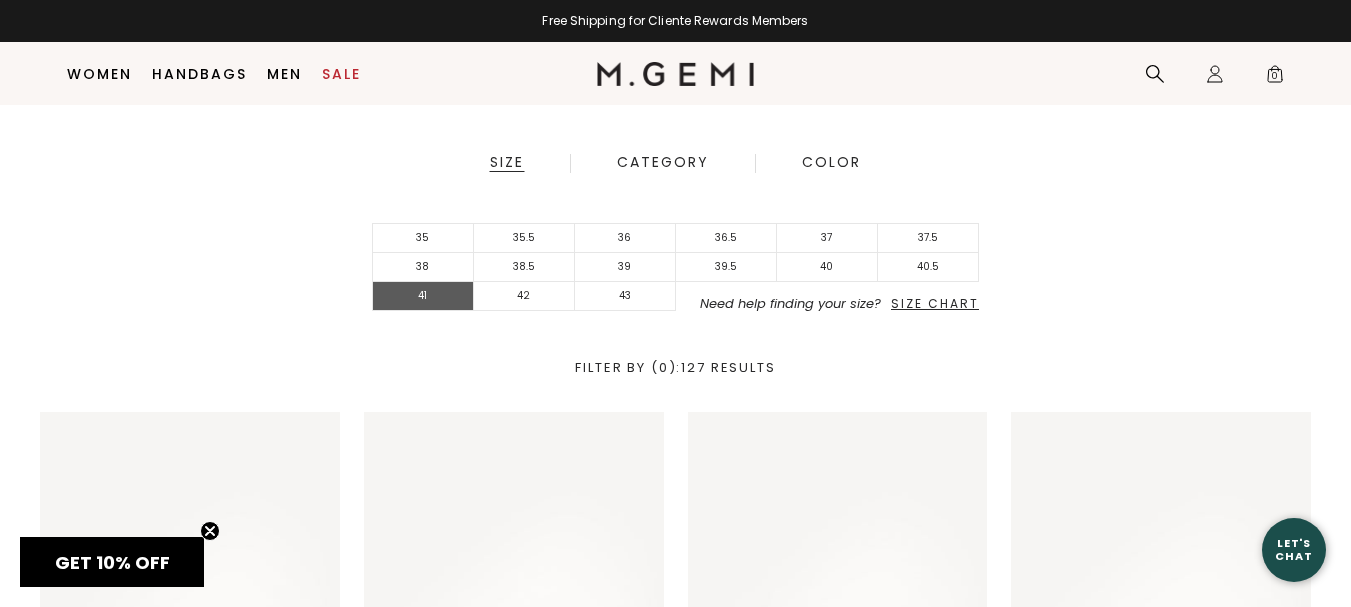 click on "41" at bounding box center (423, 296) 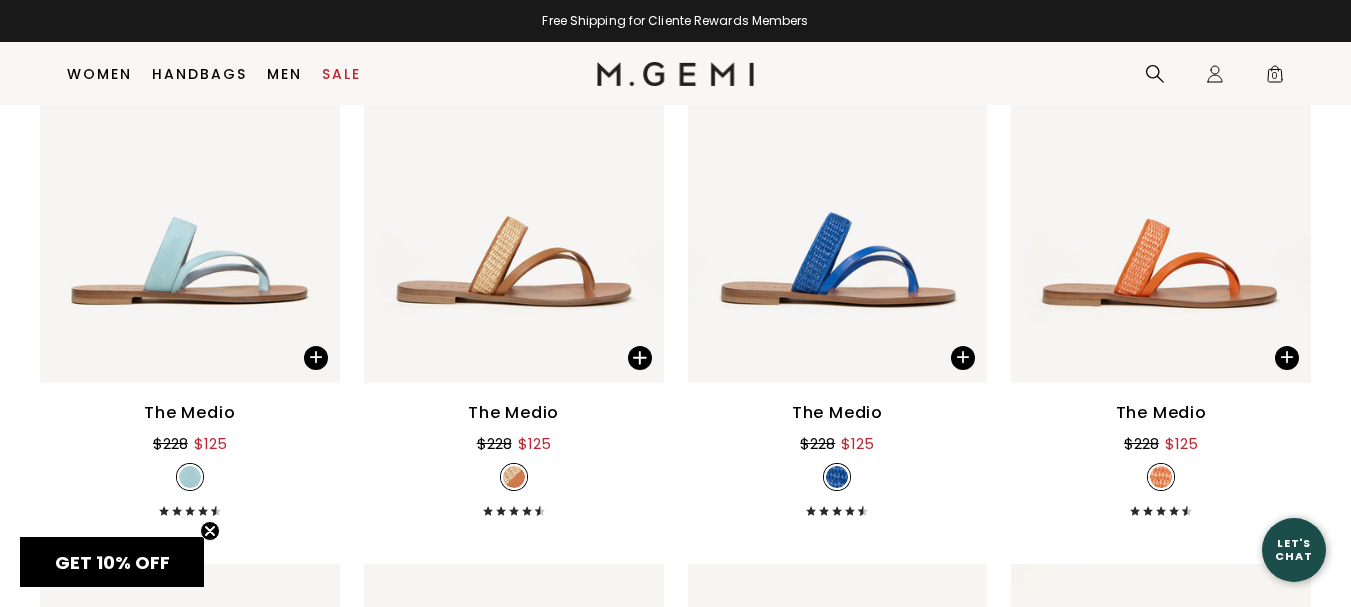 scroll, scrollTop: 1558, scrollLeft: 0, axis: vertical 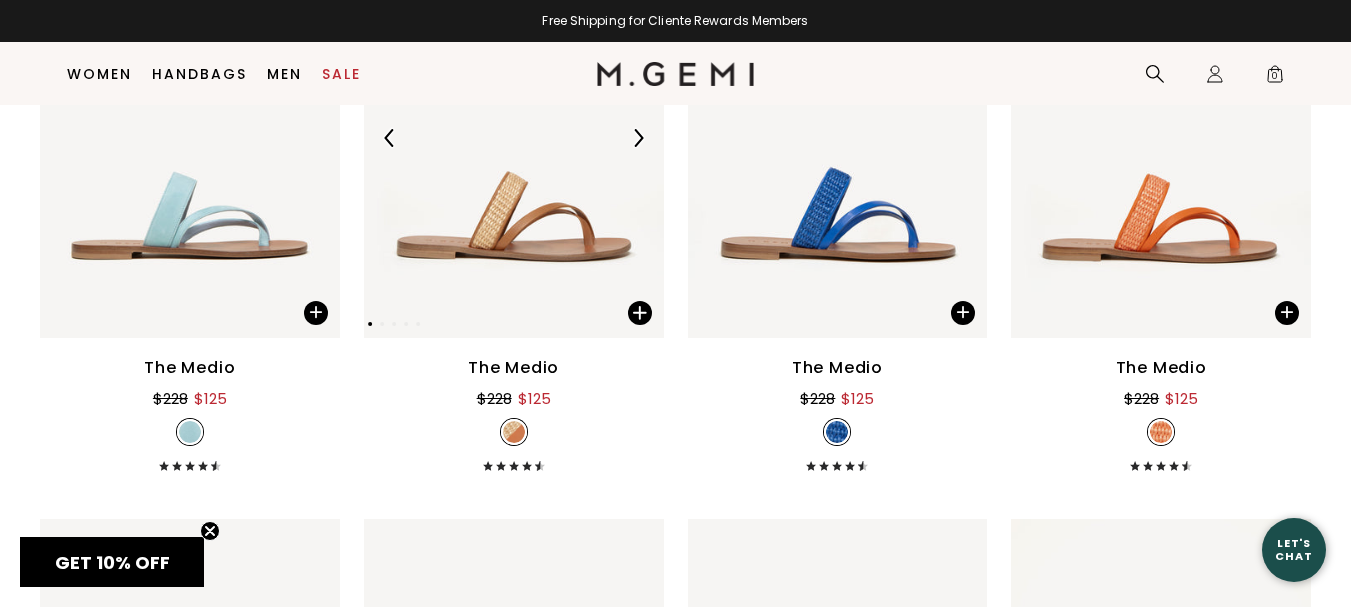 click at bounding box center (514, 138) 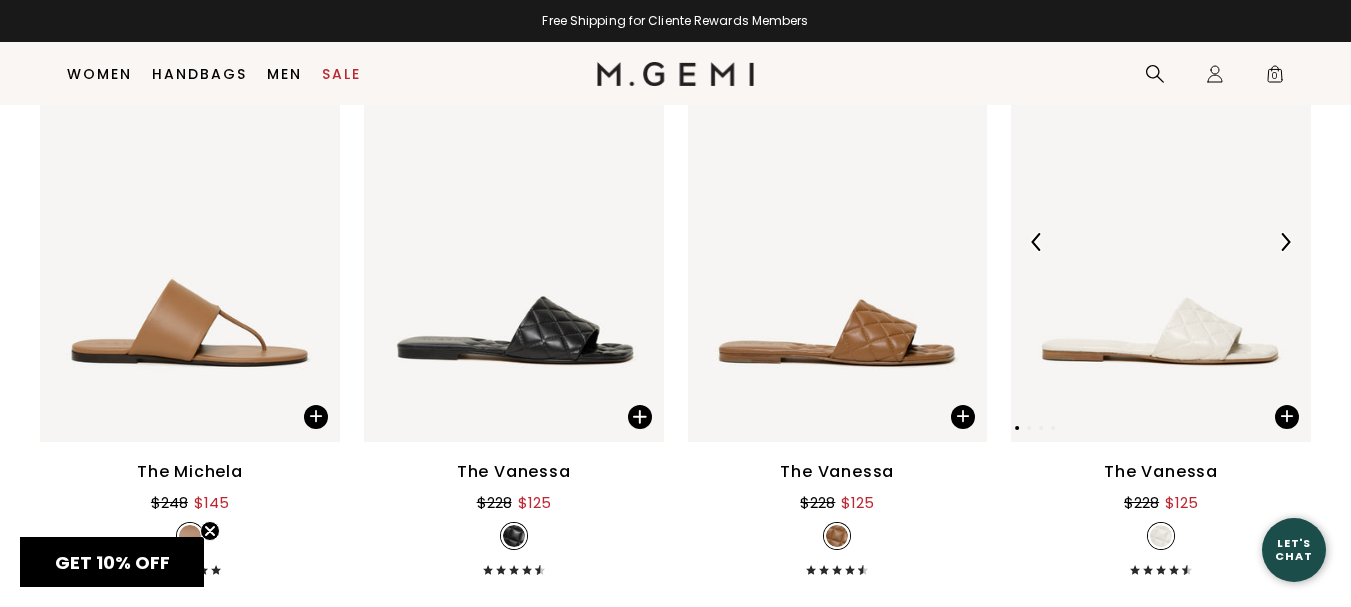 scroll, scrollTop: 3858, scrollLeft: 0, axis: vertical 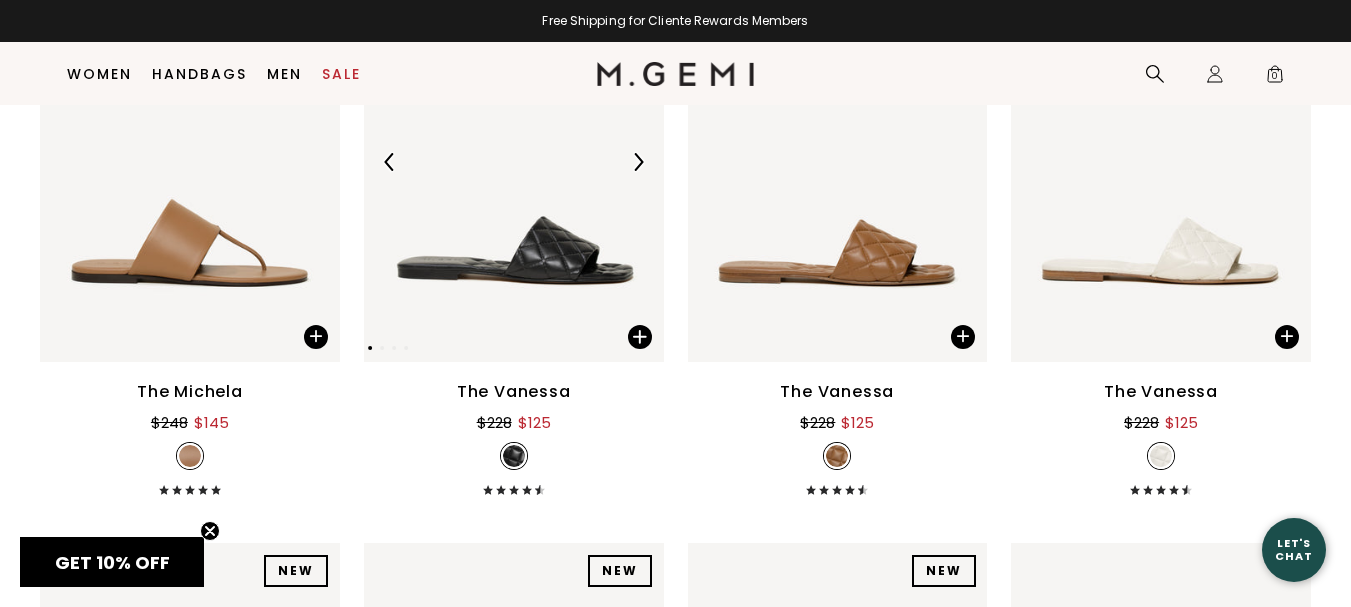 click at bounding box center (514, 162) 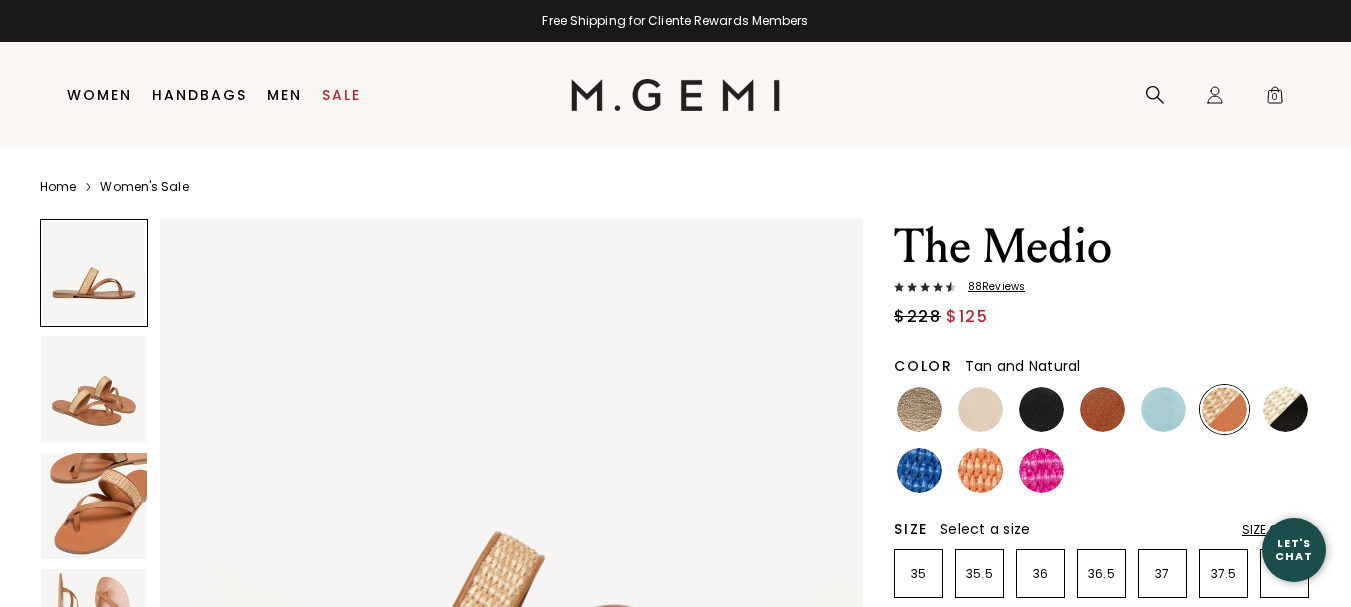 scroll, scrollTop: 0, scrollLeft: 0, axis: both 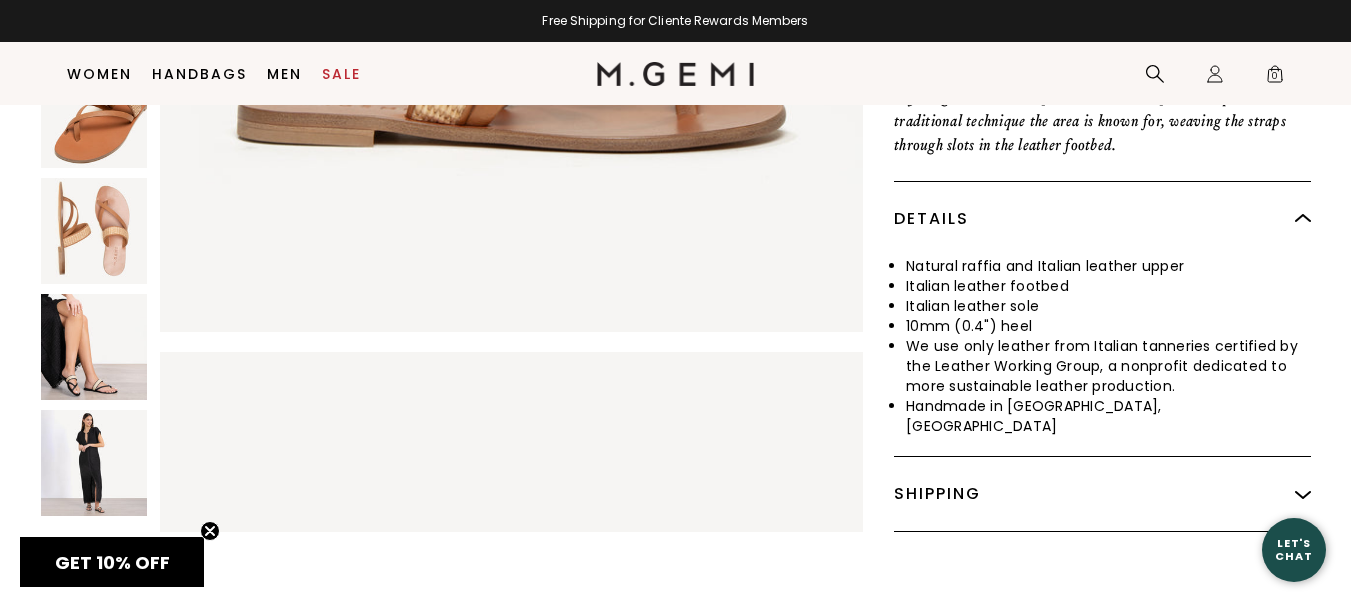 click at bounding box center [94, 347] 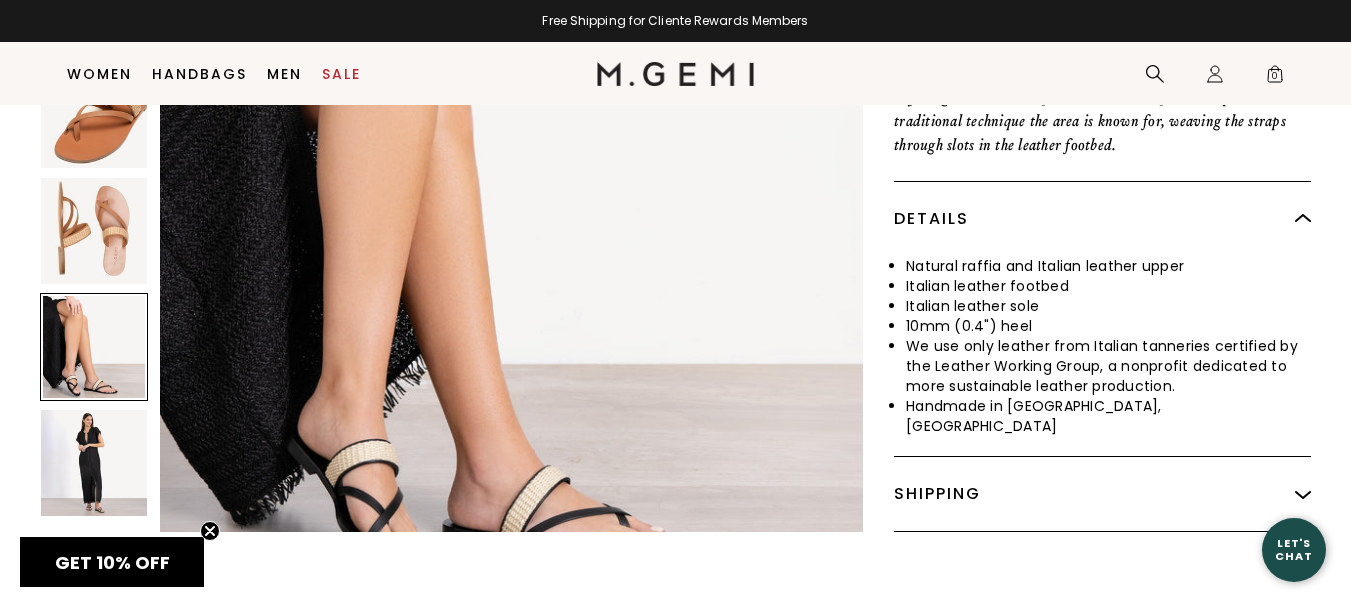 scroll, scrollTop: 2832, scrollLeft: 0, axis: vertical 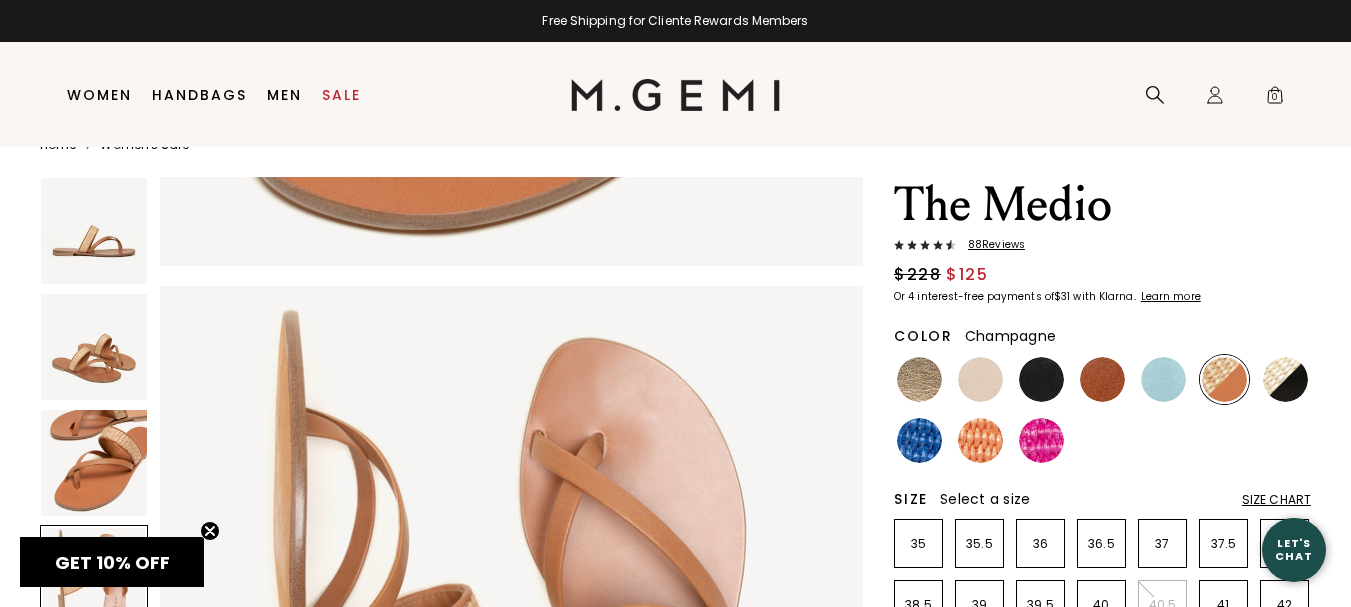 click at bounding box center [919, 379] 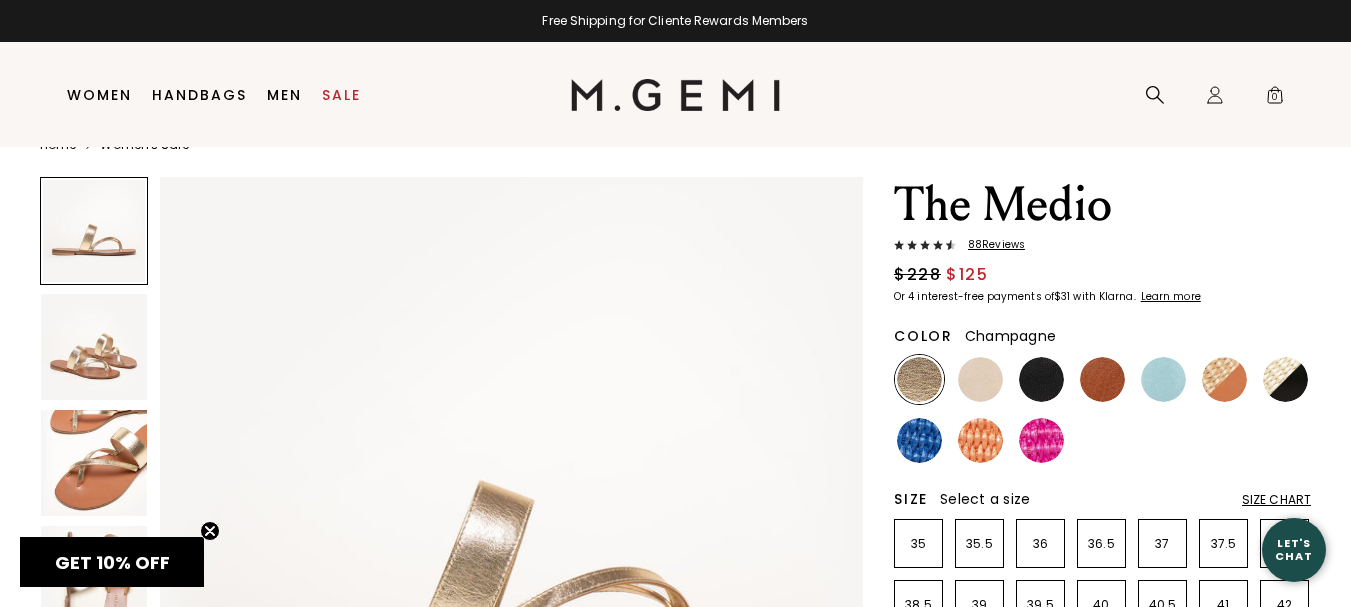 scroll, scrollTop: 0, scrollLeft: 0, axis: both 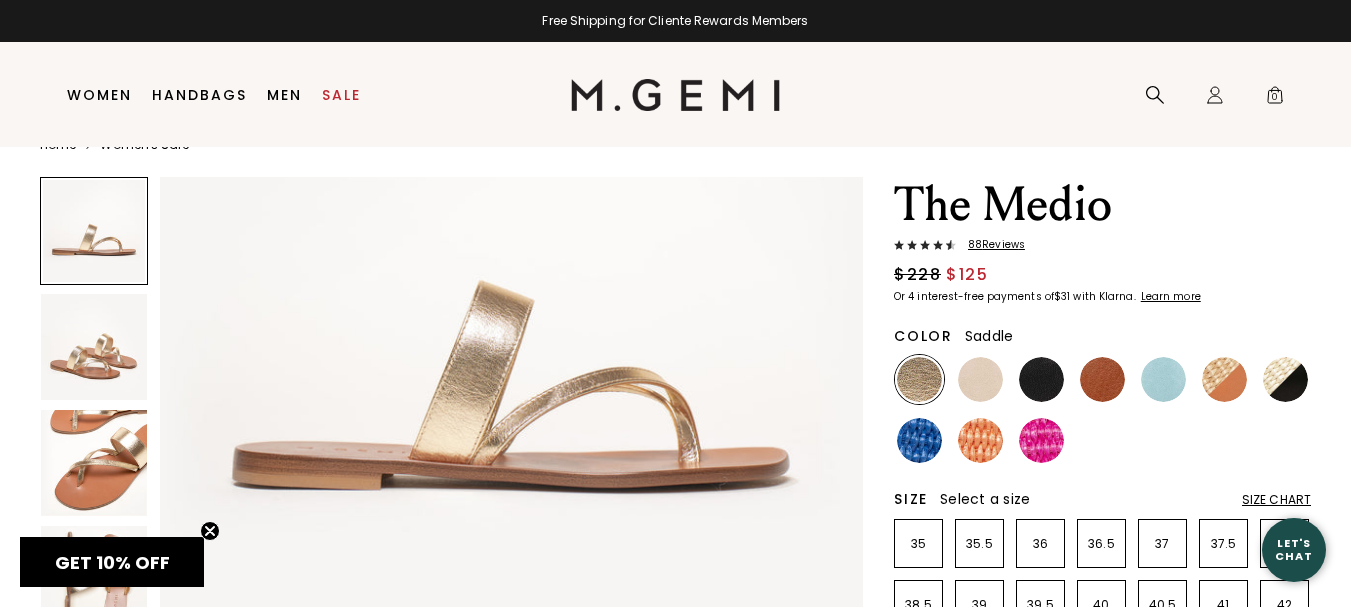 click at bounding box center [1102, 379] 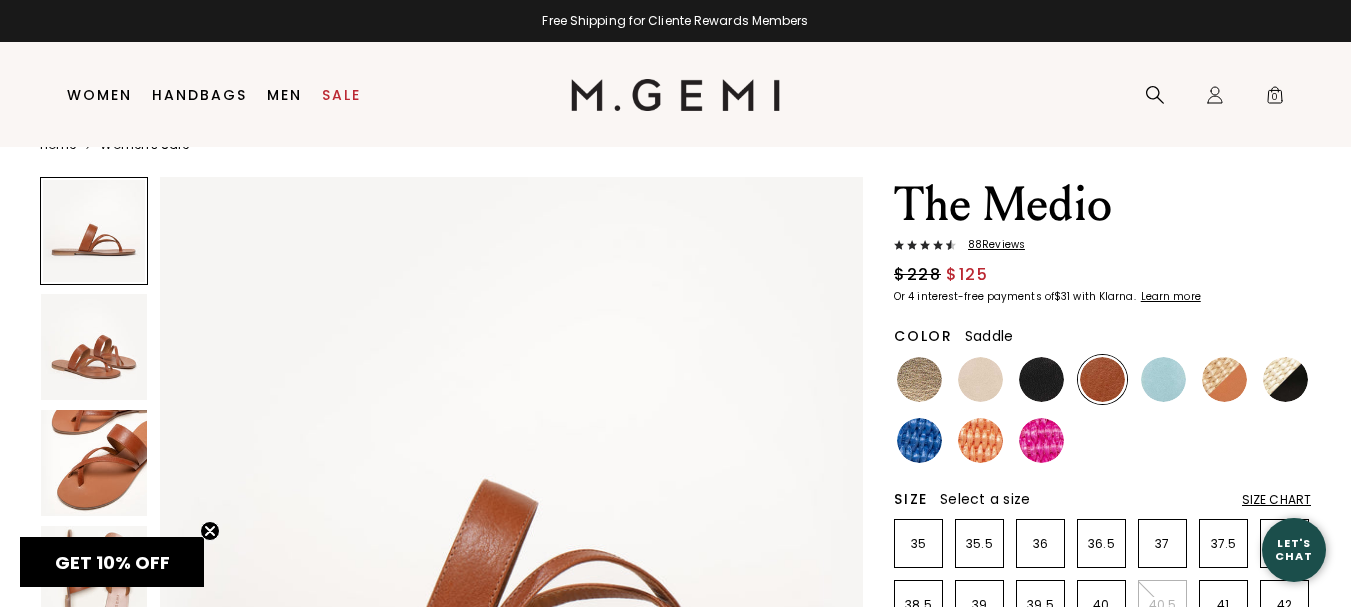 scroll, scrollTop: 0, scrollLeft: 0, axis: both 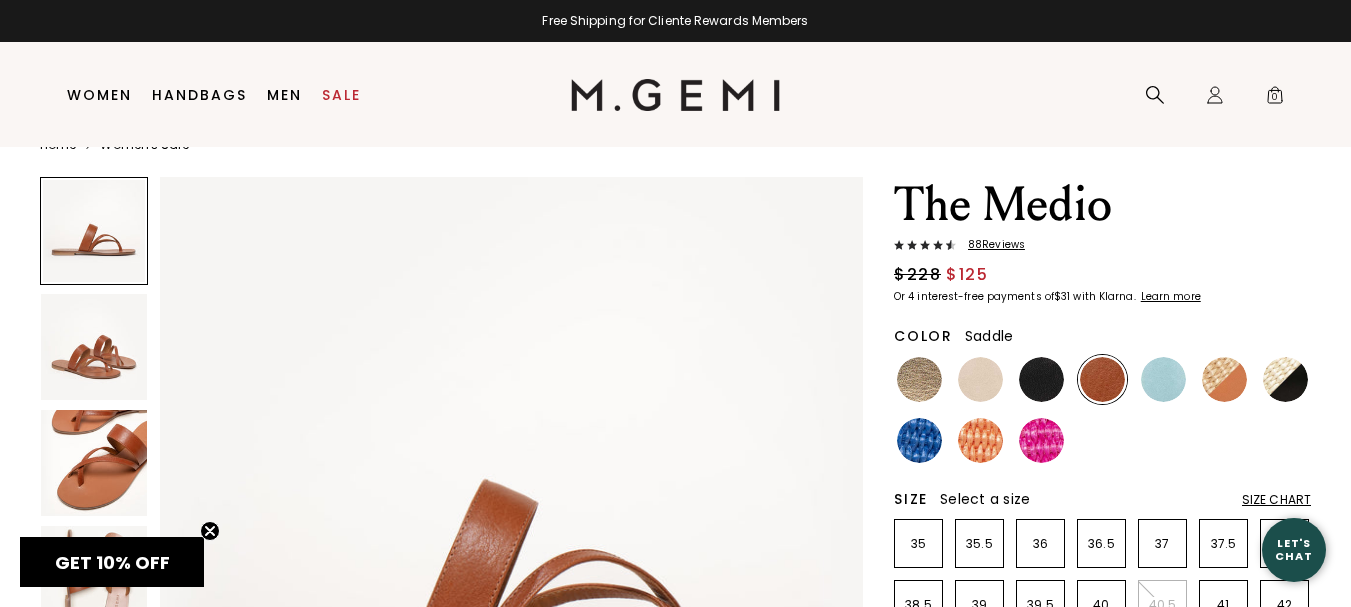 click on "88  Review s" at bounding box center [990, 245] 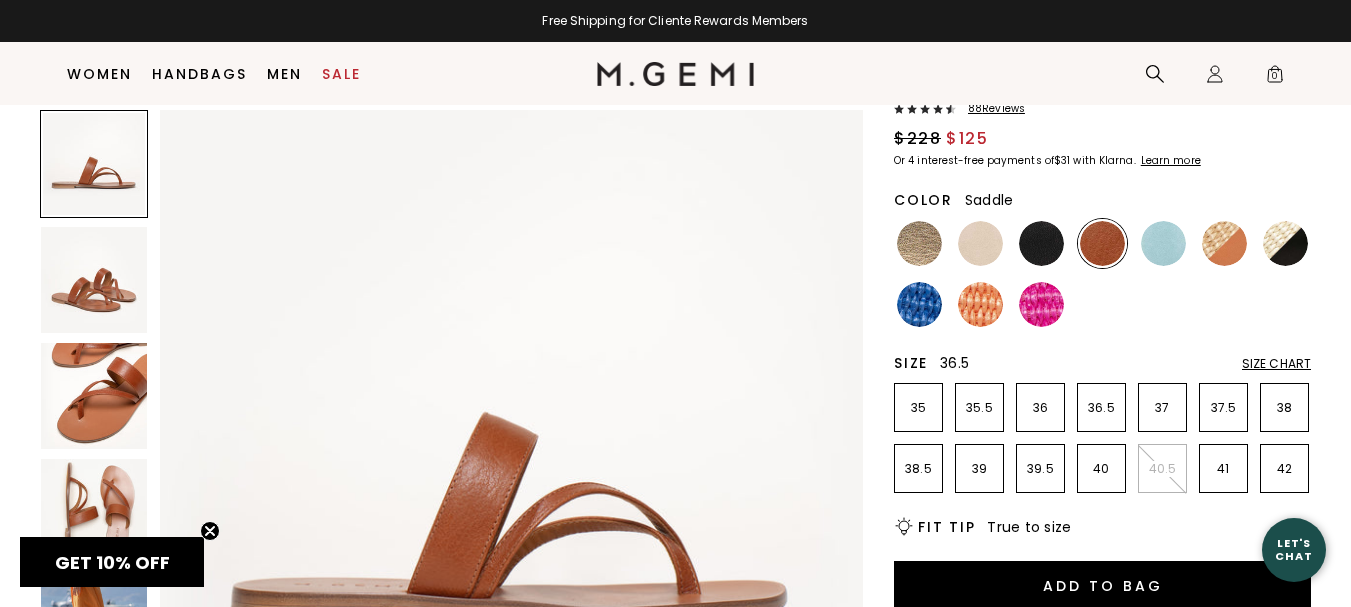 scroll, scrollTop: 129, scrollLeft: 0, axis: vertical 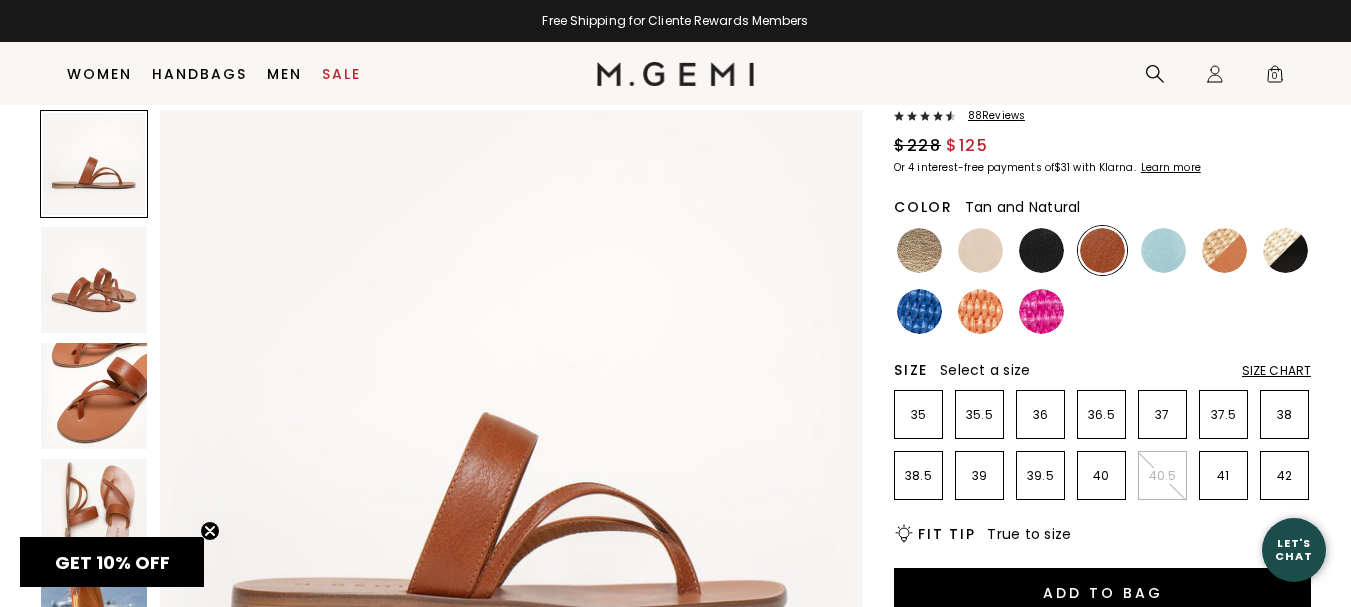 click at bounding box center (1224, 250) 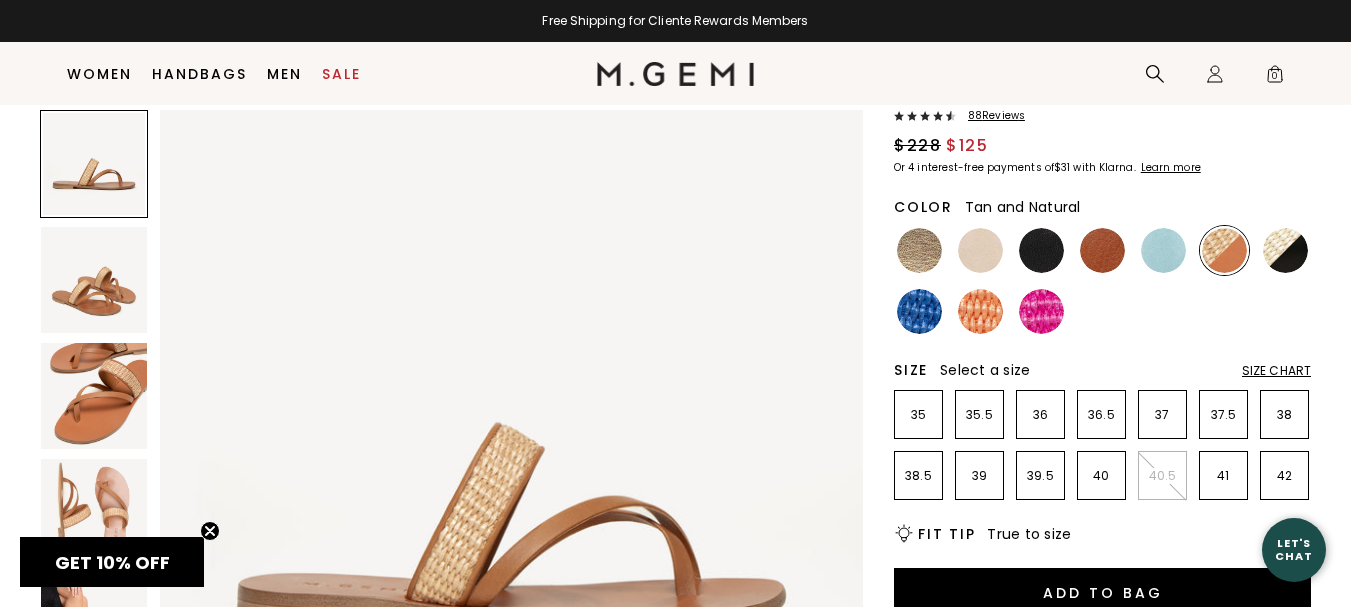 scroll, scrollTop: 0, scrollLeft: 0, axis: both 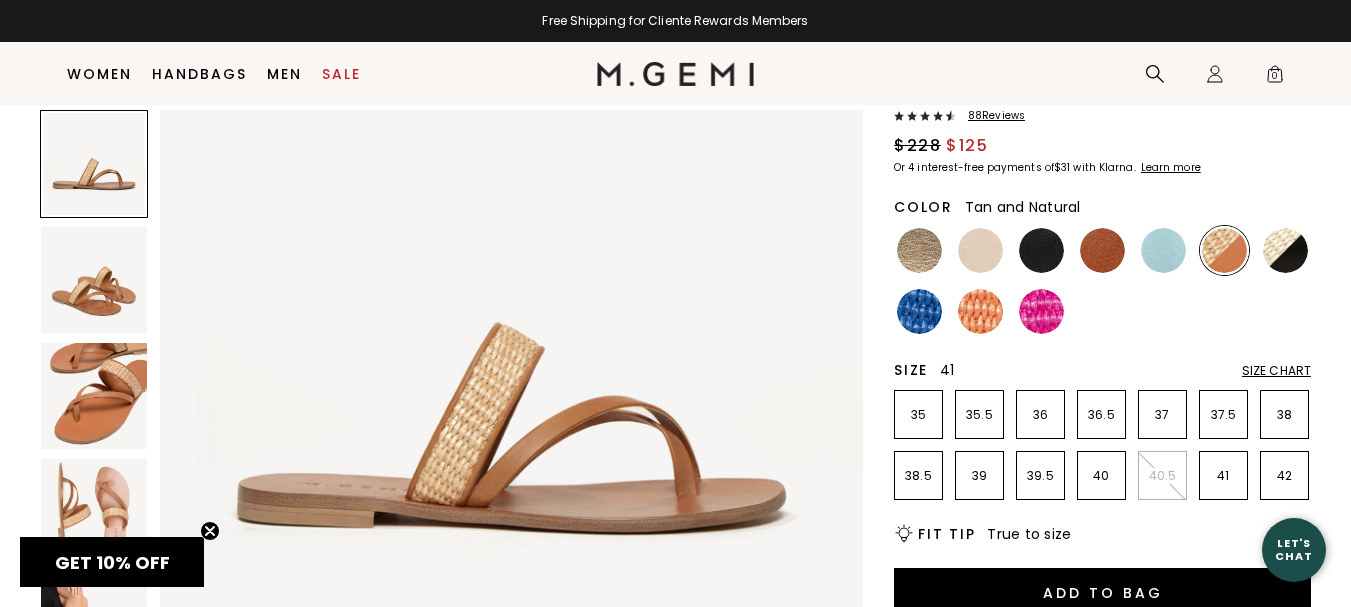 click on "41" at bounding box center (1223, 476) 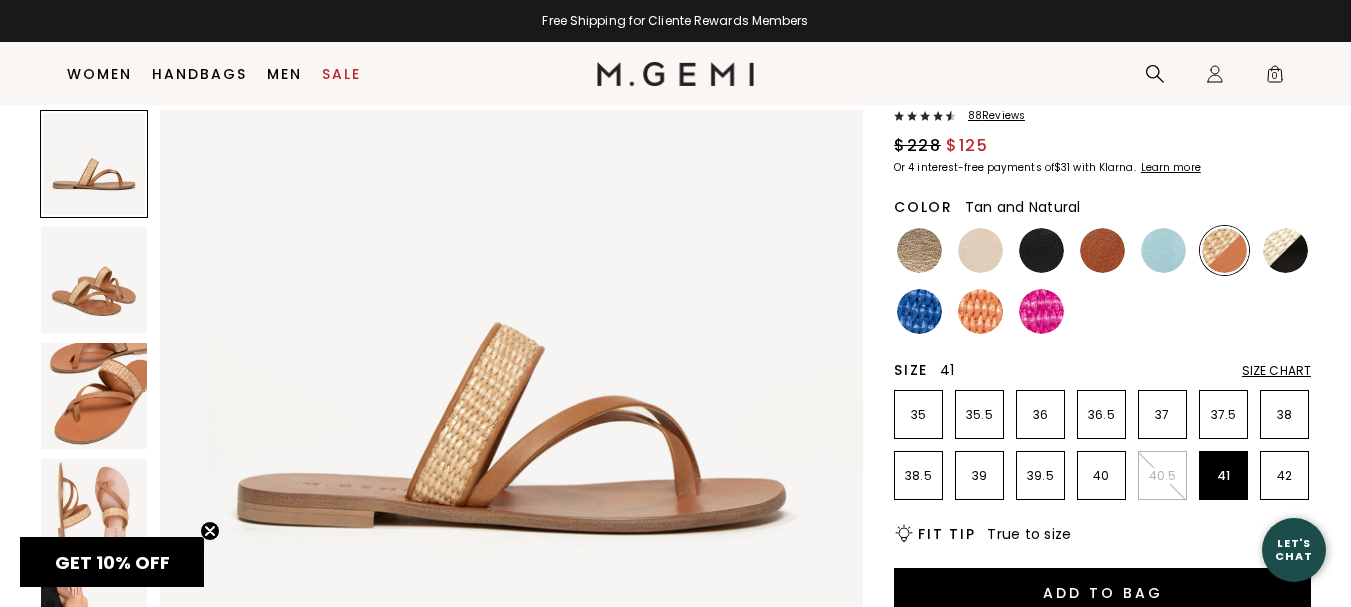 scroll, scrollTop: 0, scrollLeft: 0, axis: both 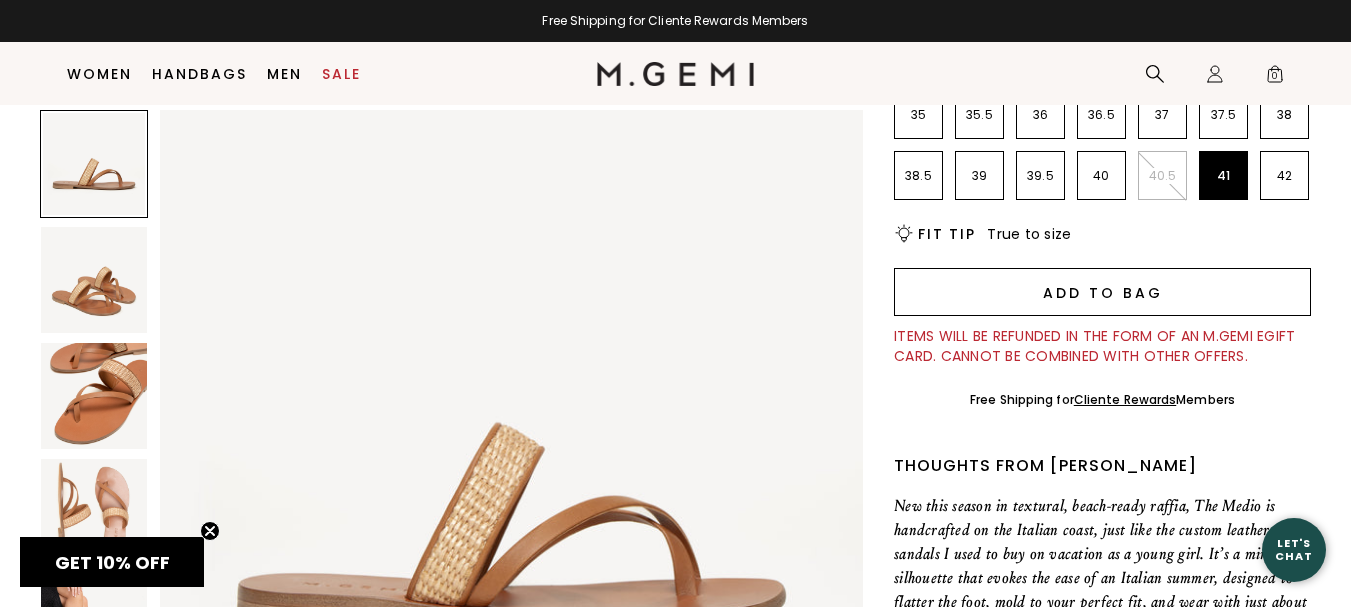 click on "Add to Bag" at bounding box center [1102, 292] 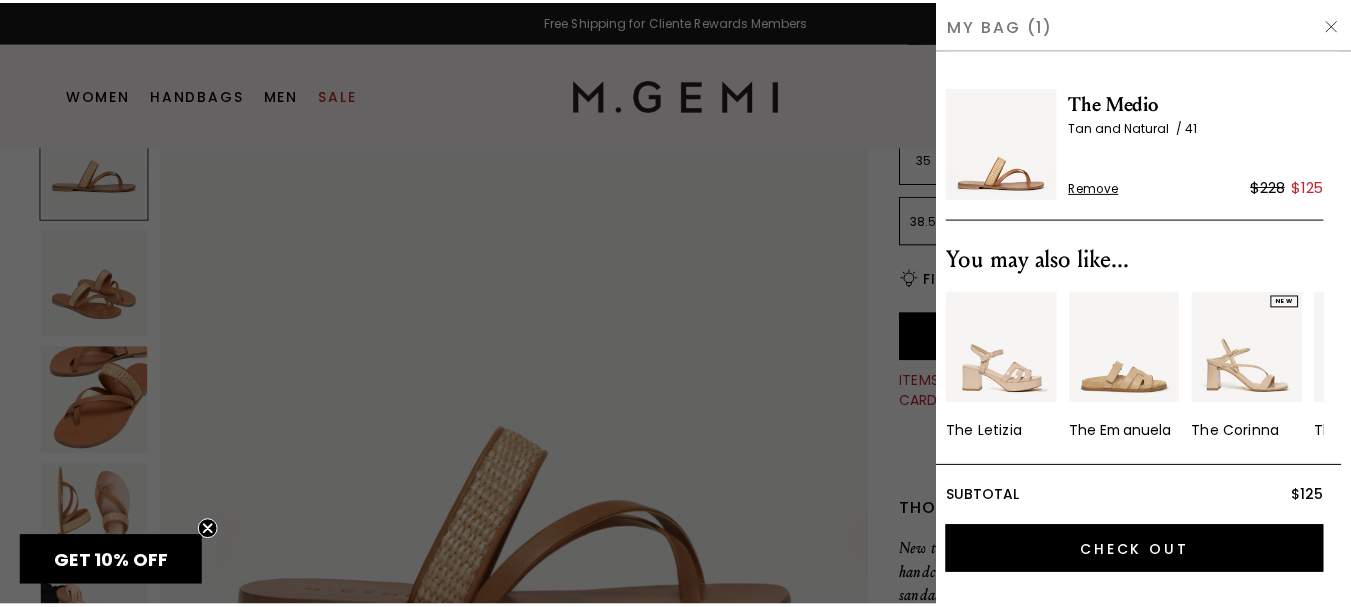 scroll, scrollTop: 0, scrollLeft: 0, axis: both 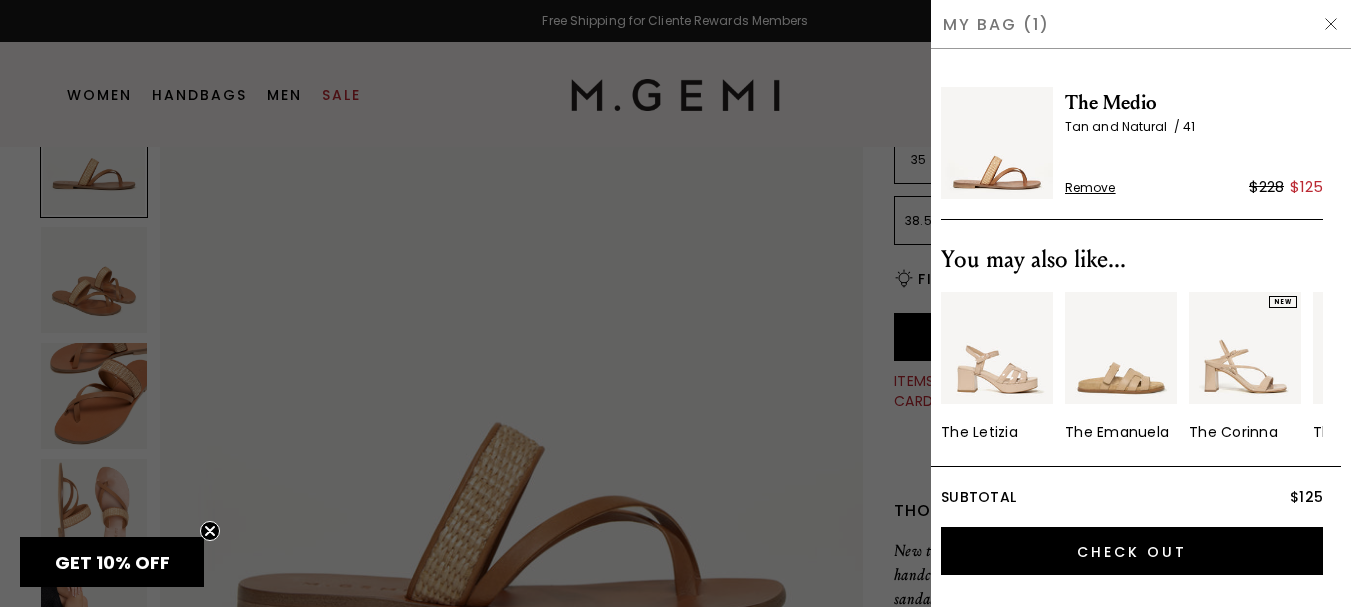 drag, startPoint x: 1334, startPoint y: 23, endPoint x: 1322, endPoint y: 28, distance: 13 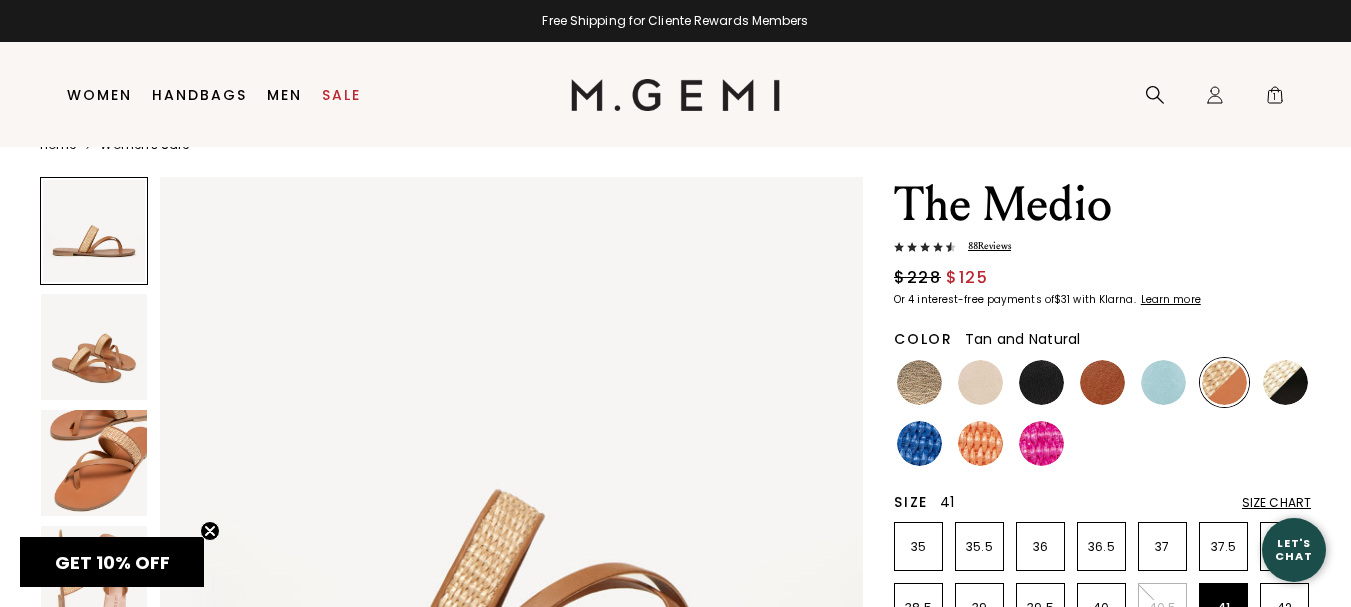 scroll, scrollTop: 0, scrollLeft: 0, axis: both 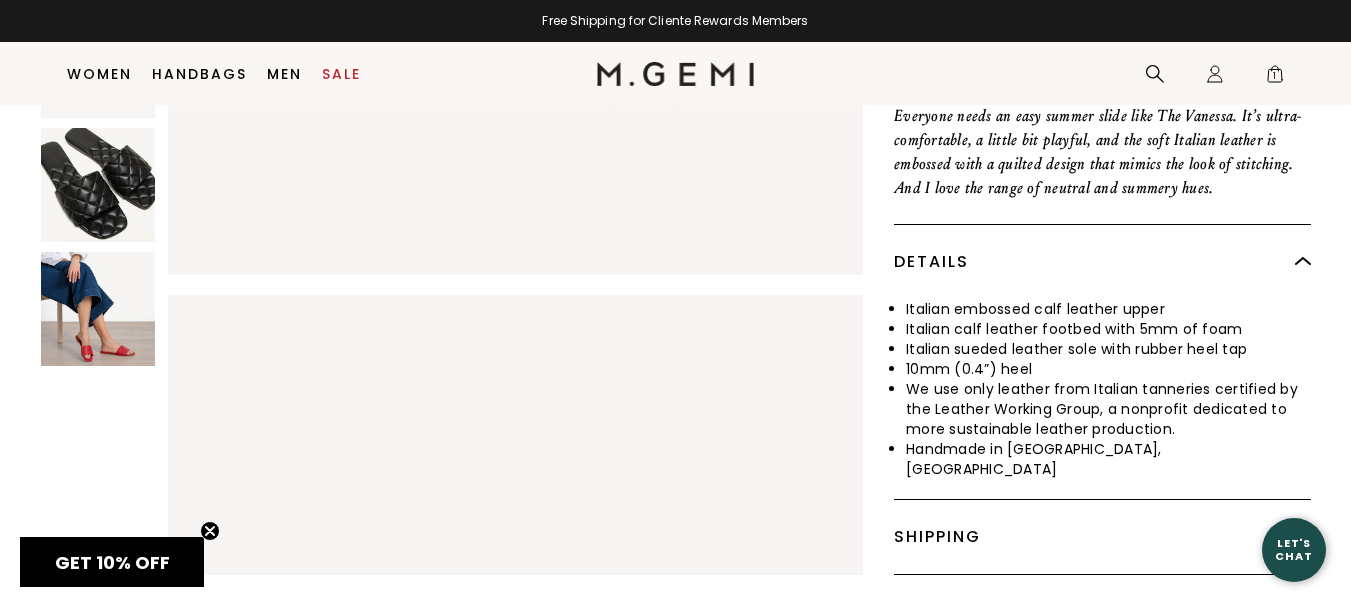 click at bounding box center [98, 309] 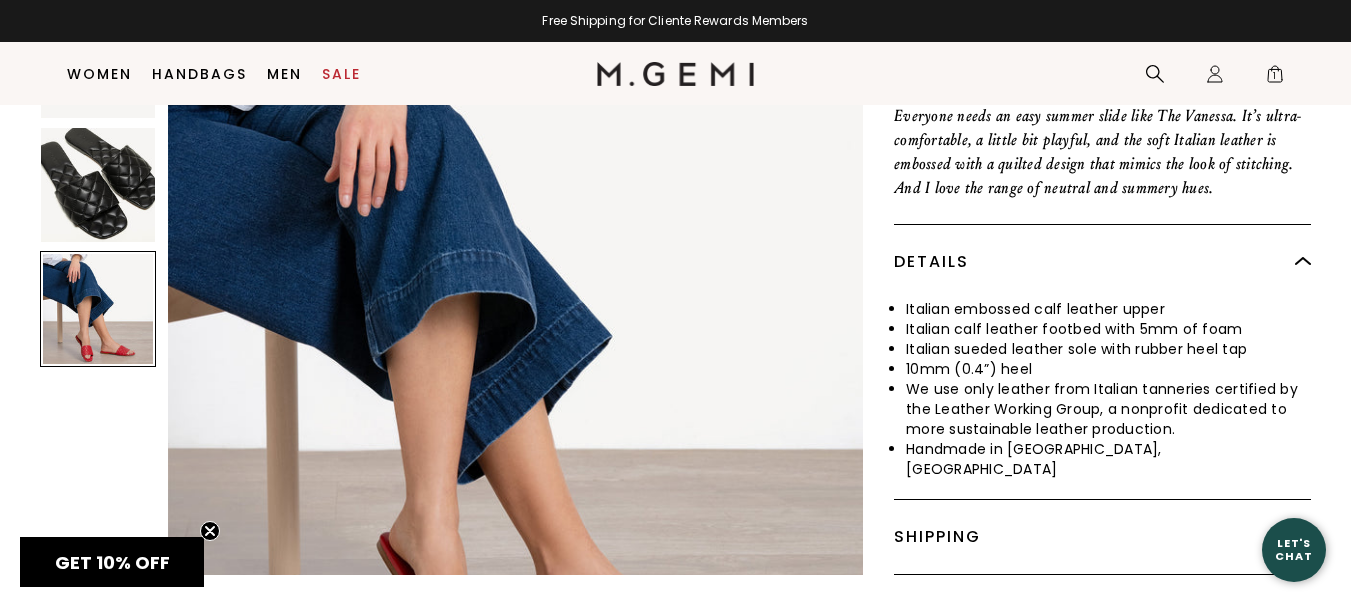 scroll, scrollTop: 2101, scrollLeft: 0, axis: vertical 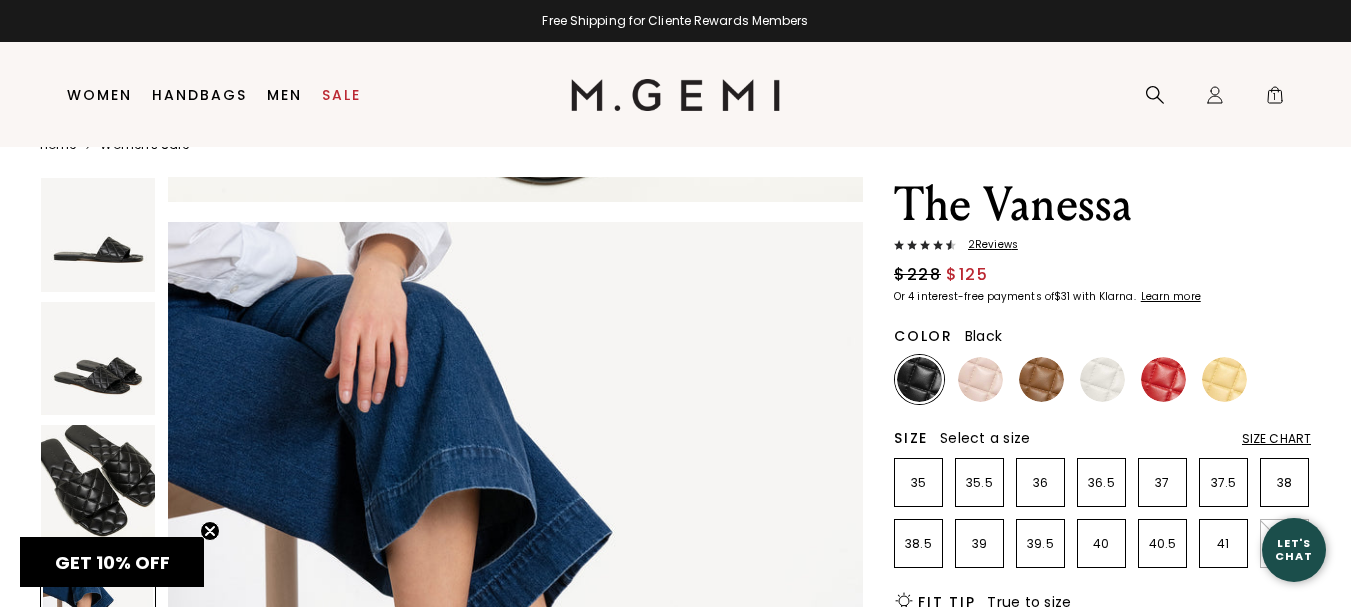 click on "2  Review s" at bounding box center (987, 245) 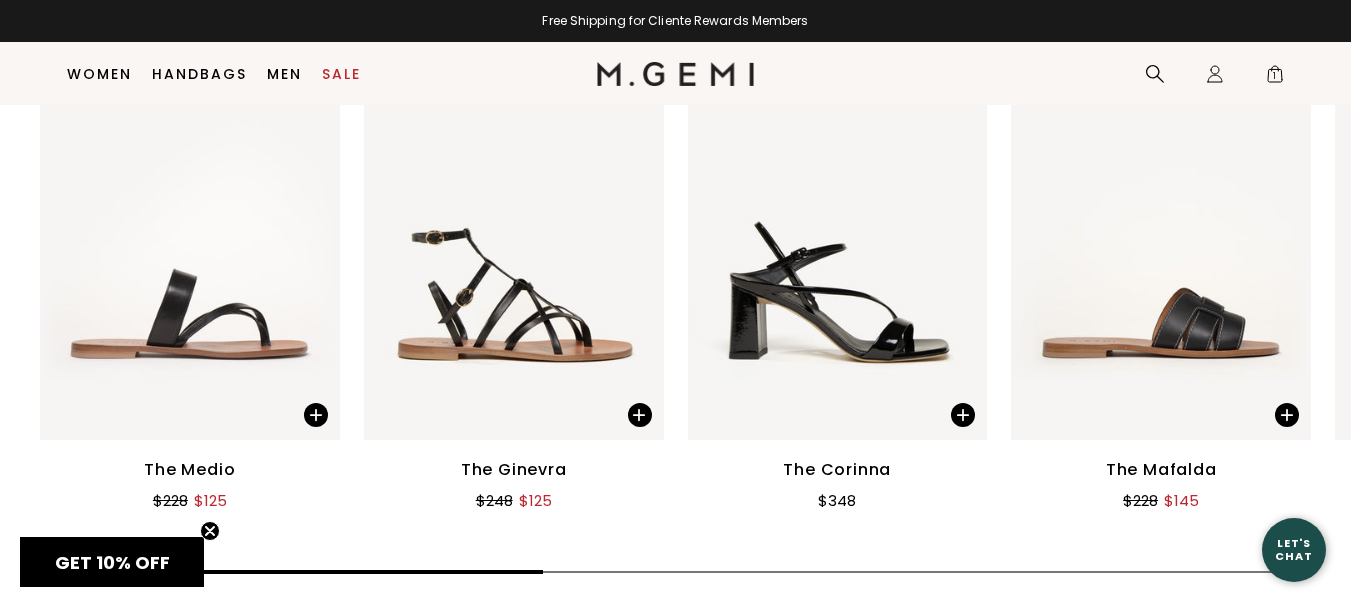 scroll, scrollTop: 2675, scrollLeft: 0, axis: vertical 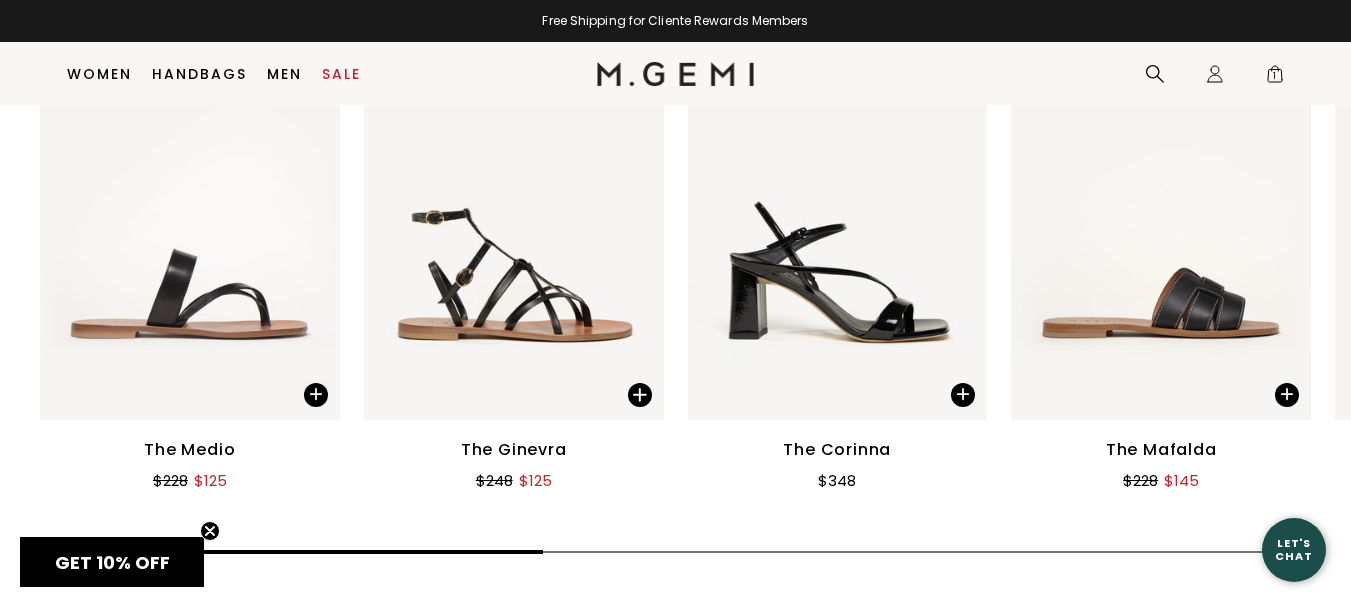 click at bounding box center (1161, 220) 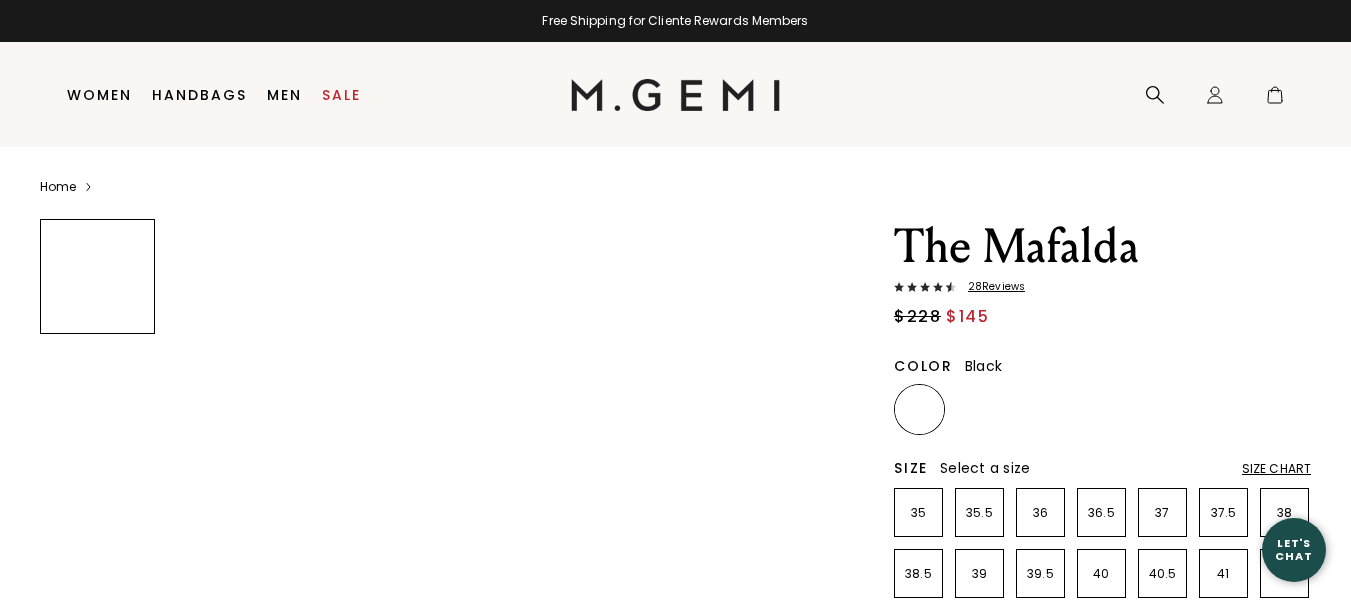 scroll, scrollTop: 0, scrollLeft: 0, axis: both 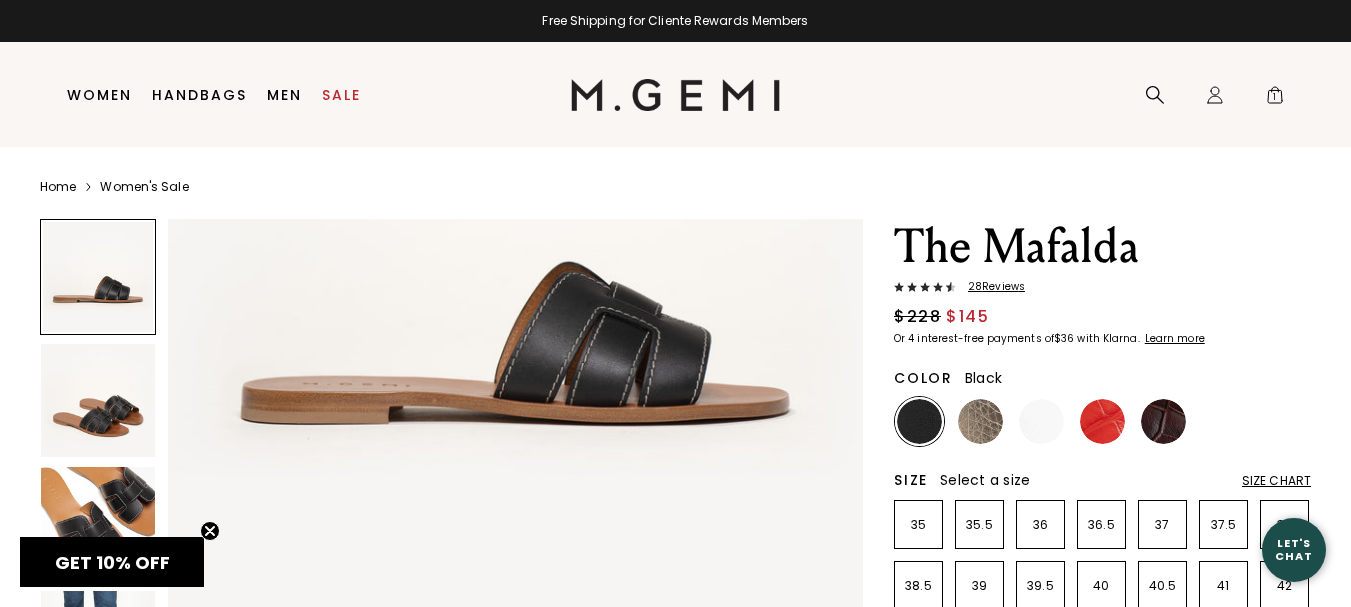click at bounding box center (98, 401) 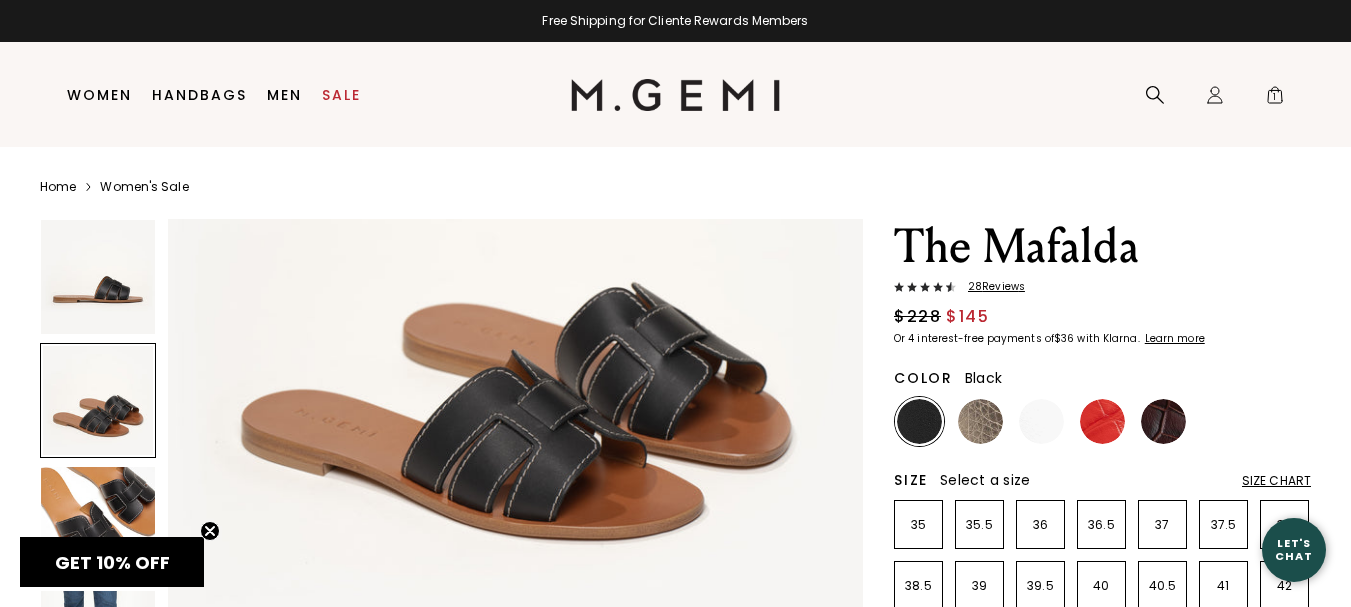 scroll, scrollTop: 1000, scrollLeft: 0, axis: vertical 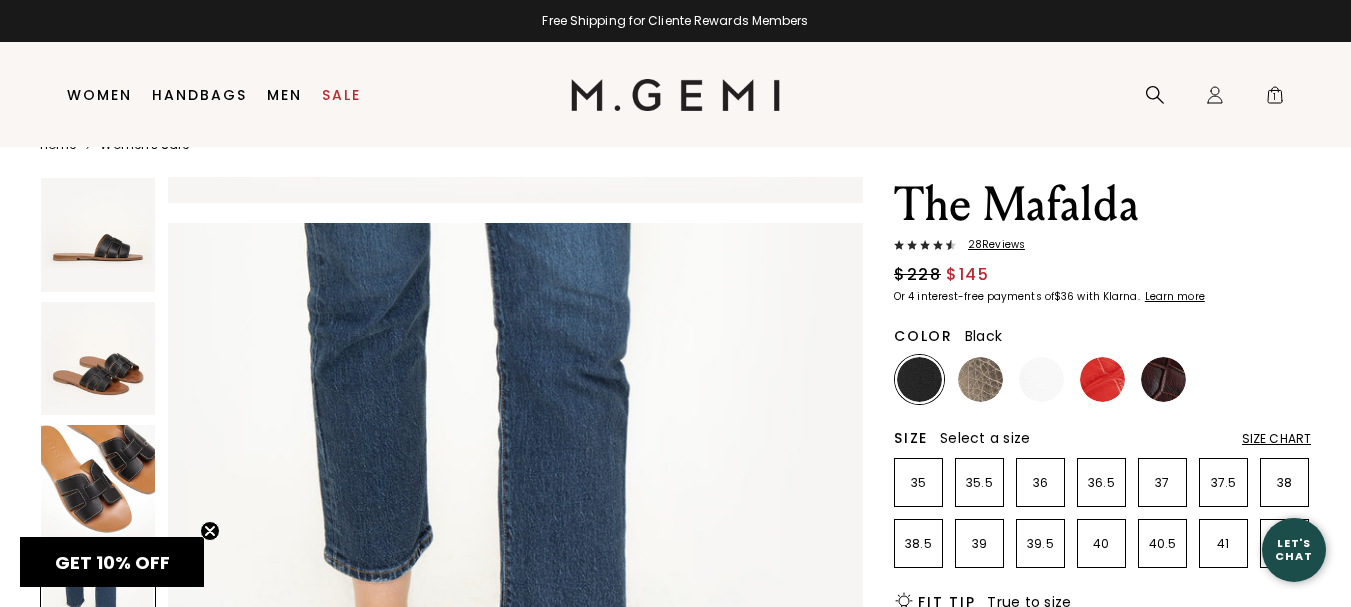 click on "28  Review s" at bounding box center [990, 245] 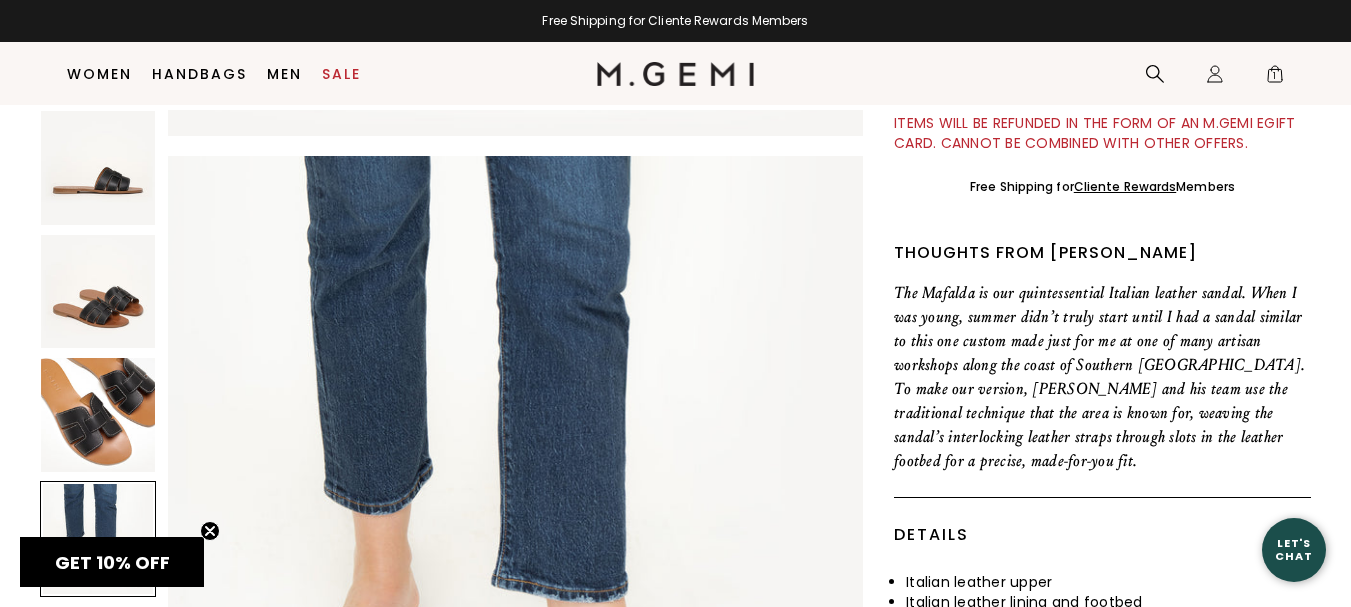 scroll, scrollTop: 572, scrollLeft: 0, axis: vertical 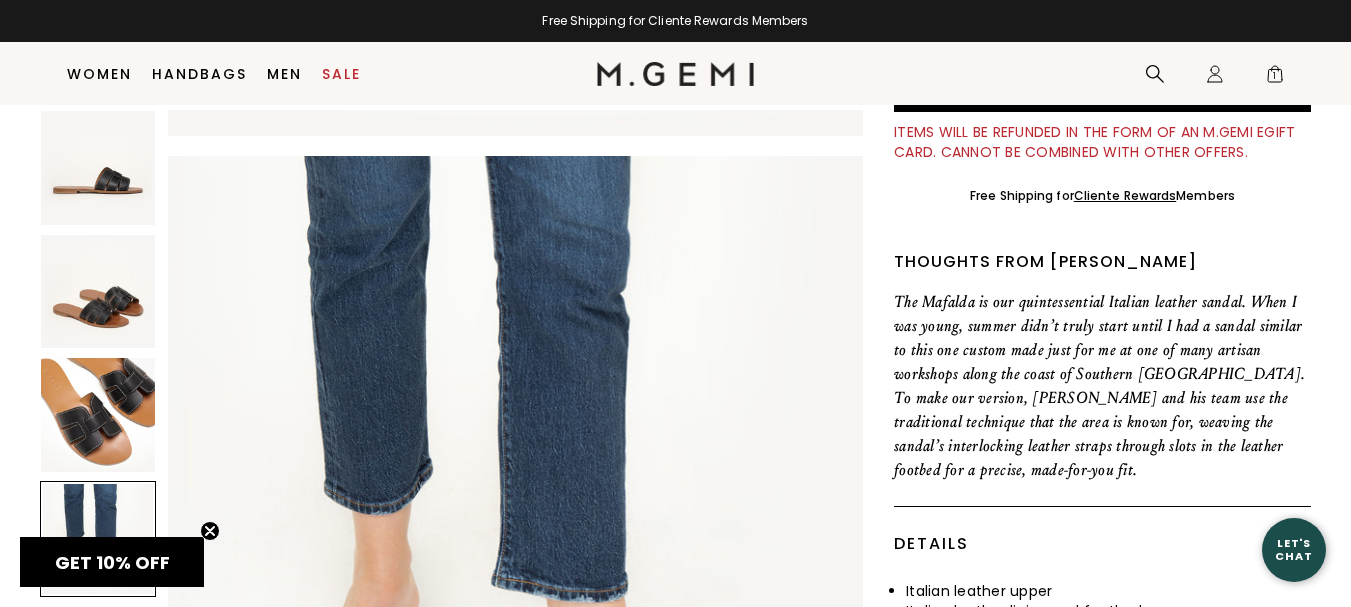 click at bounding box center [98, 415] 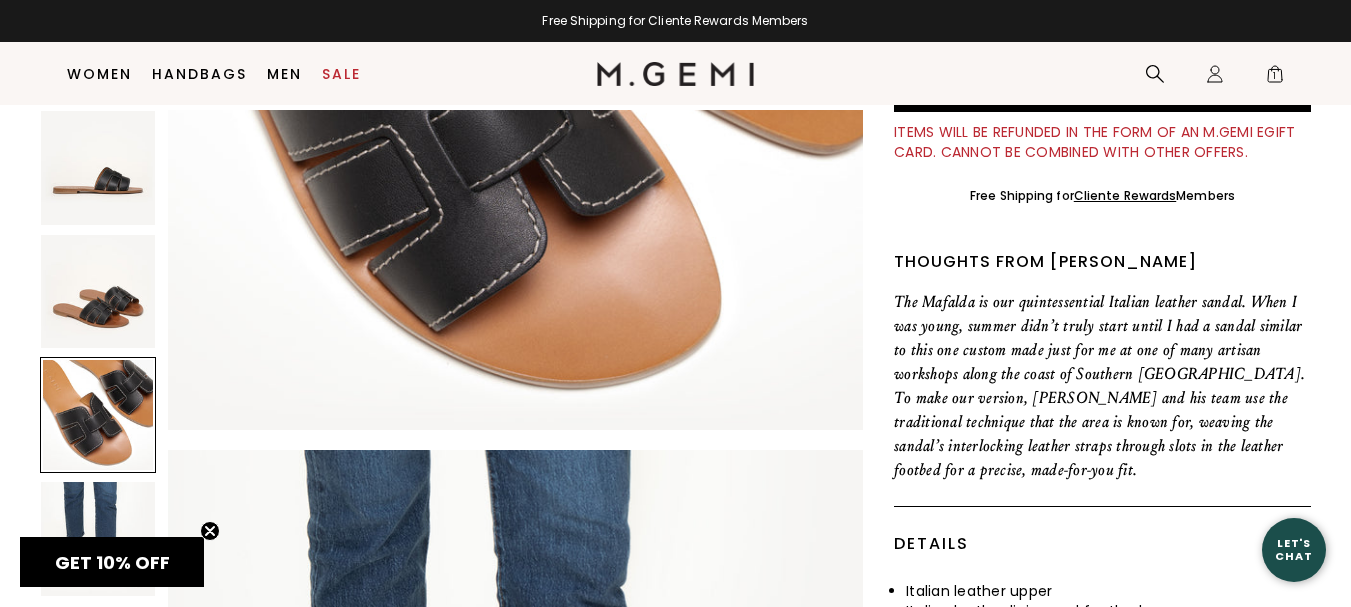 scroll, scrollTop: 1401, scrollLeft: 0, axis: vertical 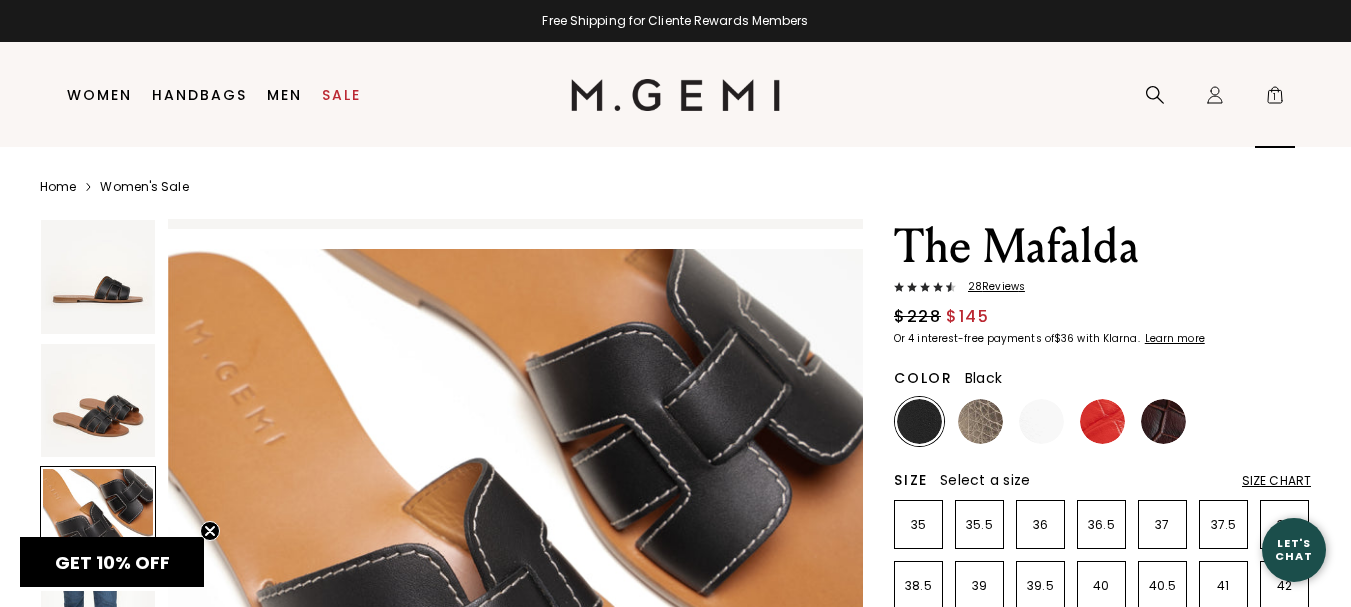 click on "1" at bounding box center (1275, 99) 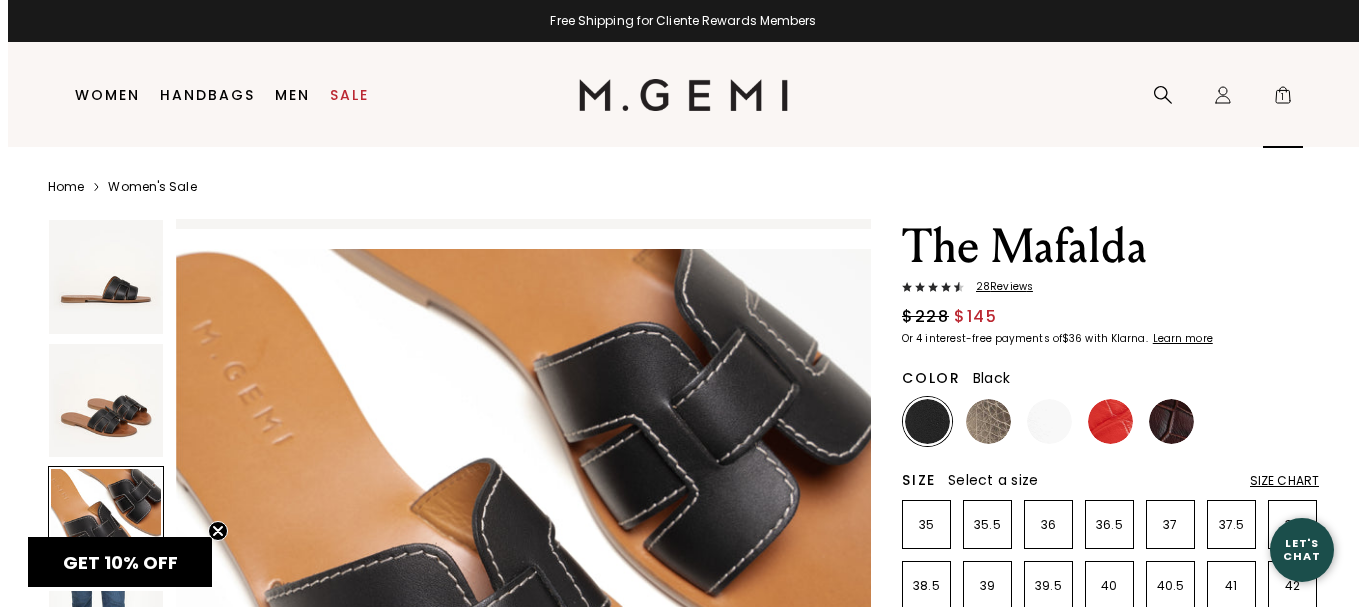 scroll, scrollTop: 1426, scrollLeft: 0, axis: vertical 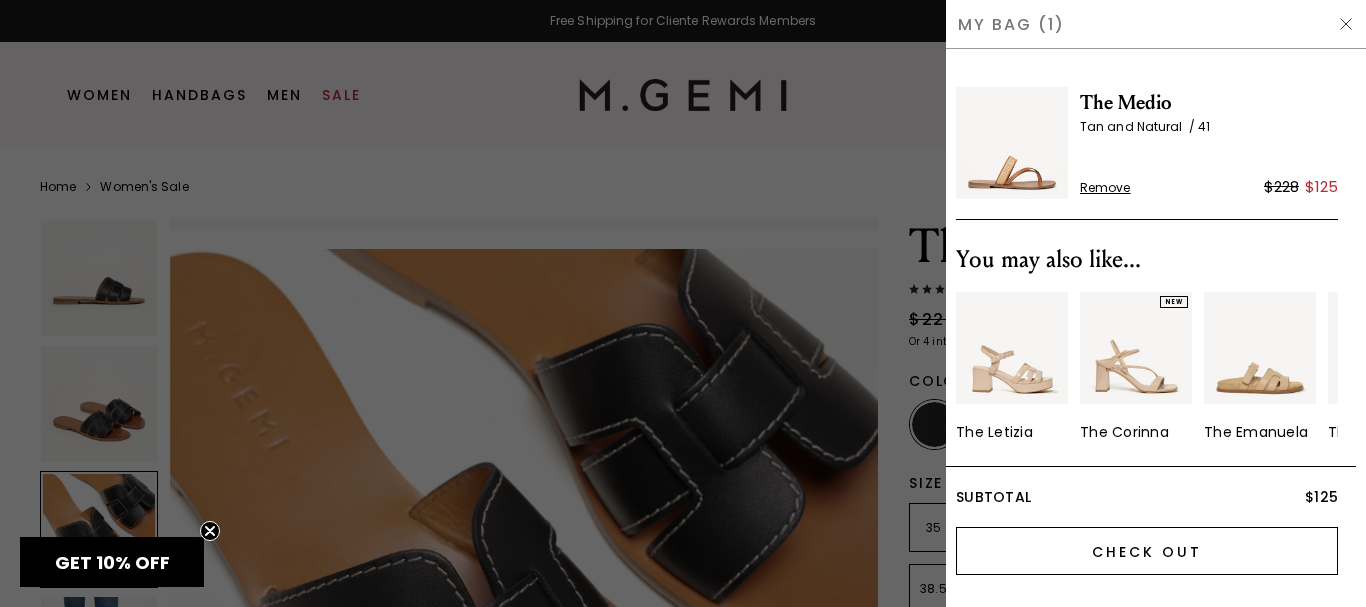 click on "Check Out" at bounding box center (1147, 551) 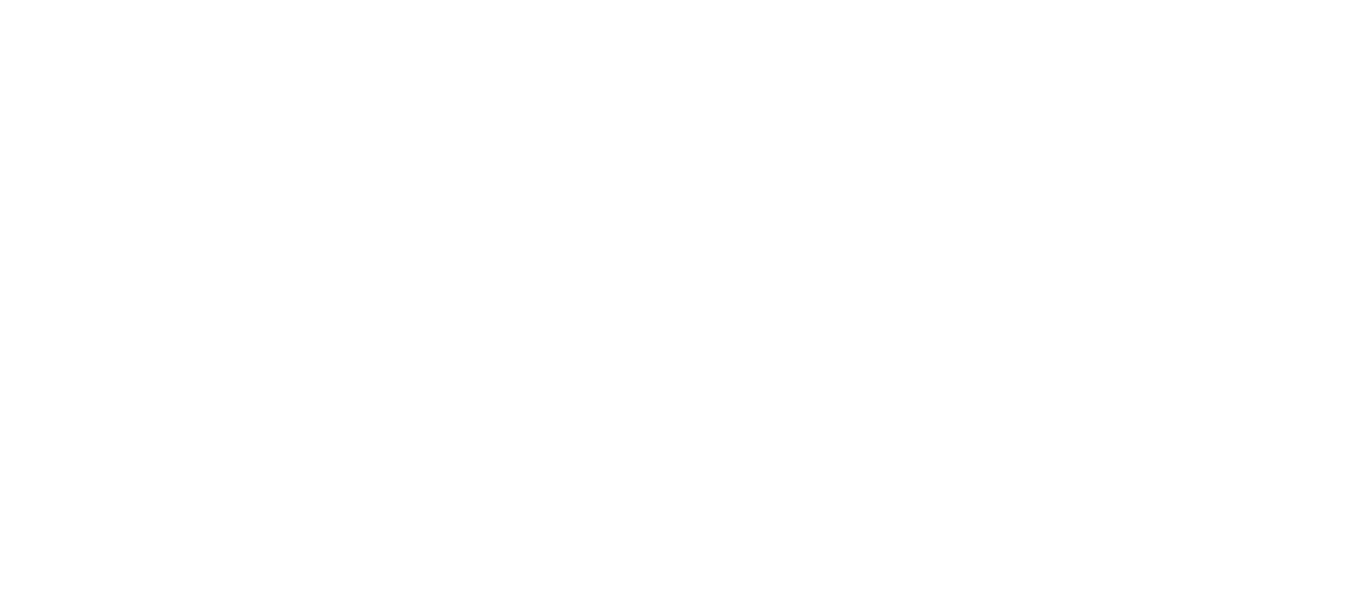 scroll, scrollTop: 0, scrollLeft: 0, axis: both 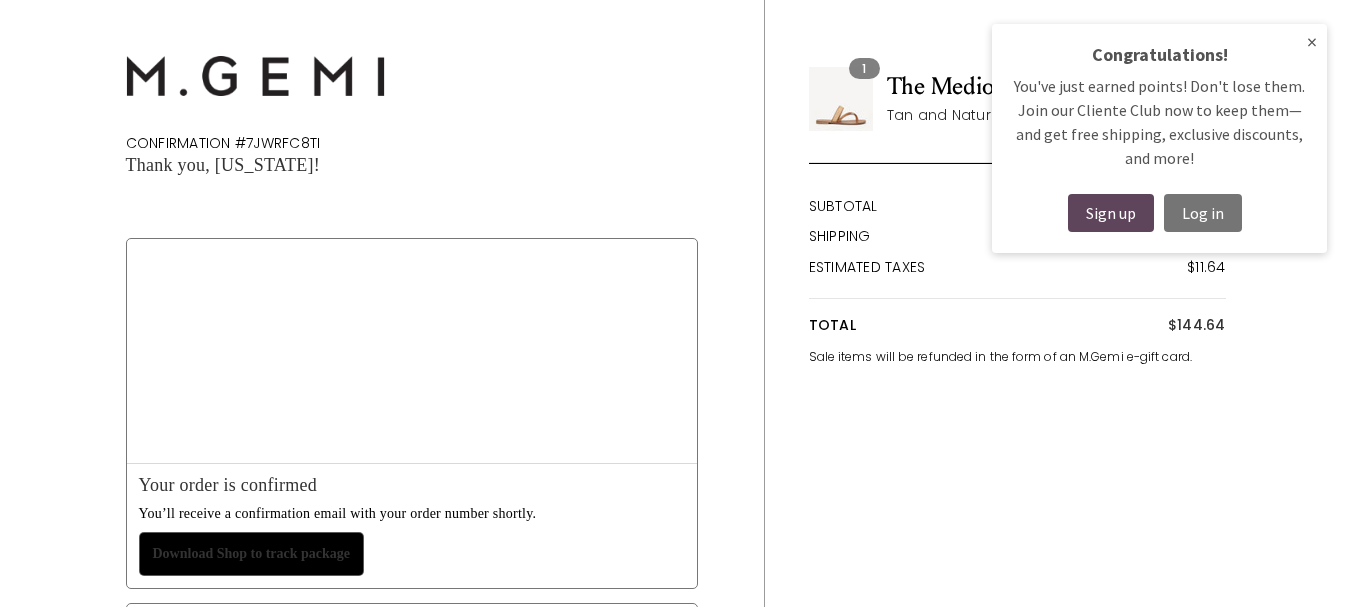 click on "Sign up" at bounding box center (1111, 213) 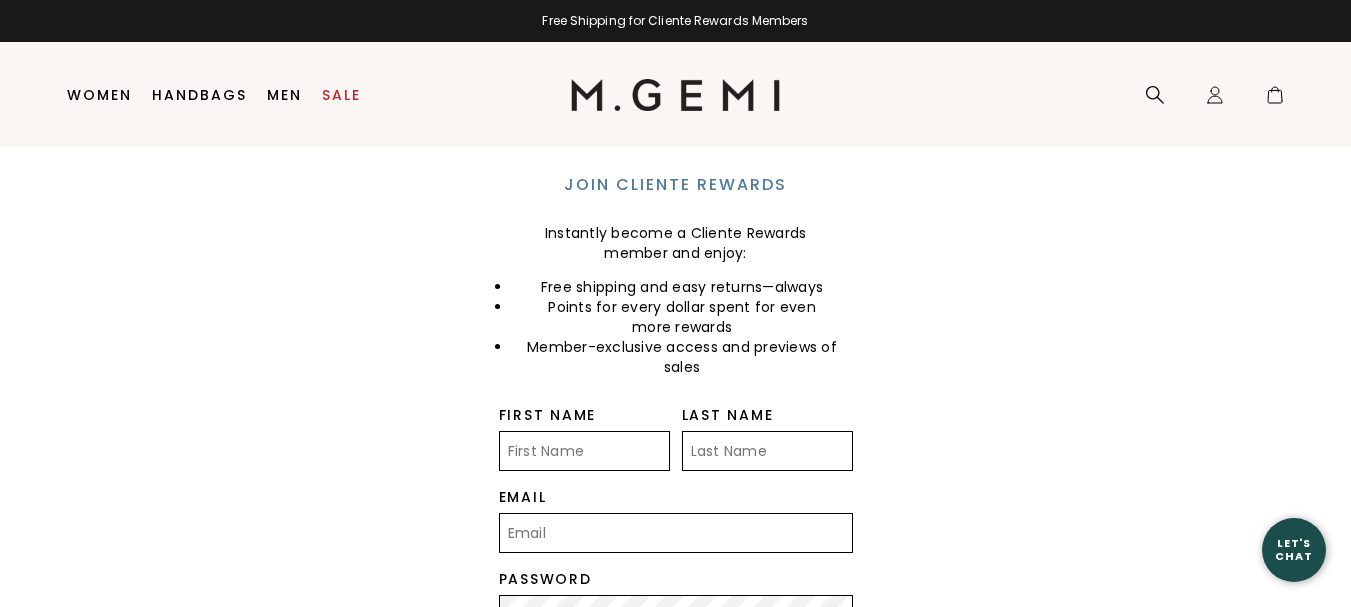 scroll, scrollTop: 0, scrollLeft: 0, axis: both 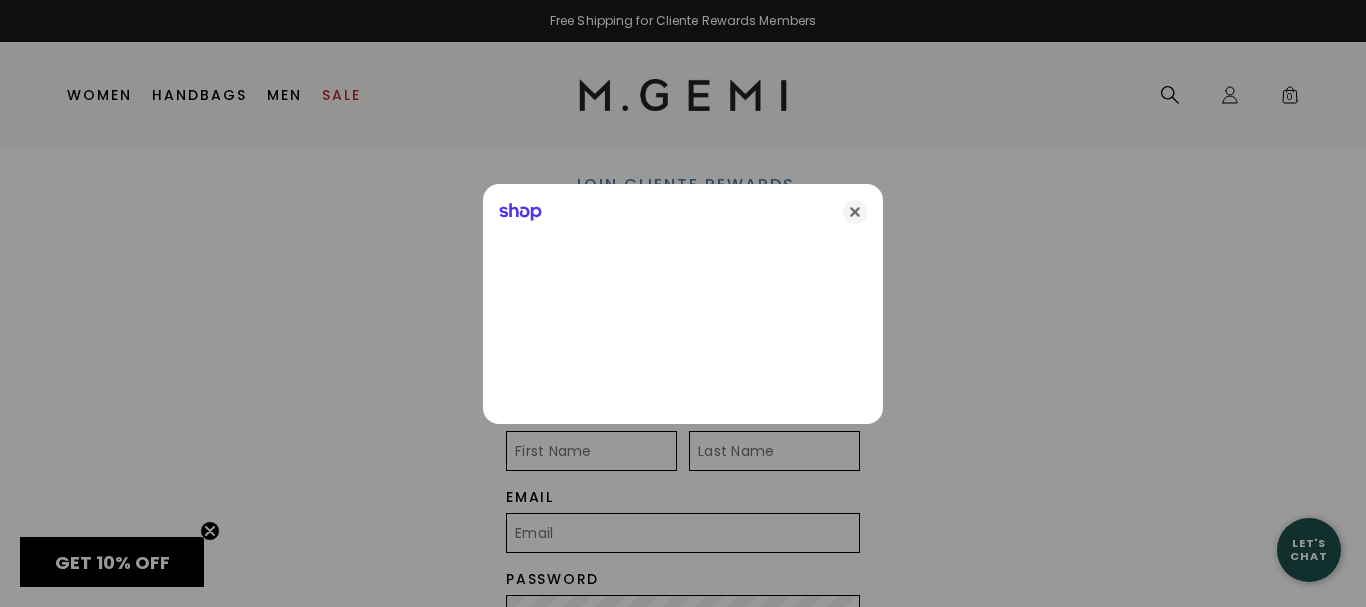 click 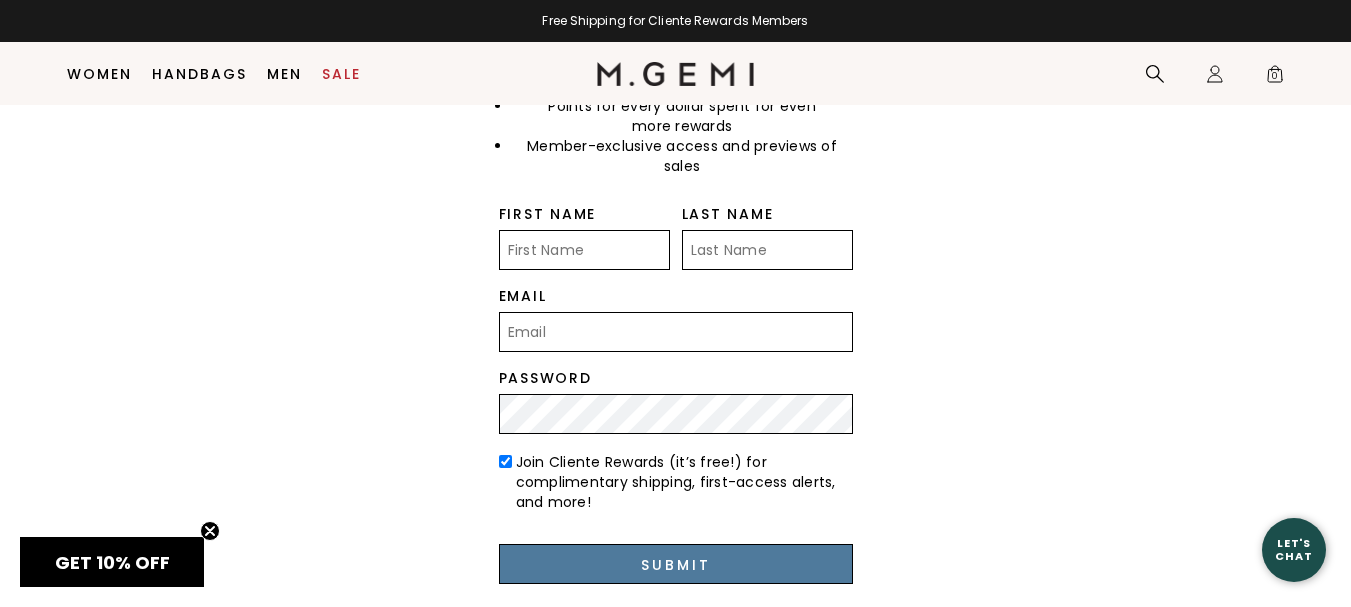 scroll, scrollTop: 158, scrollLeft: 0, axis: vertical 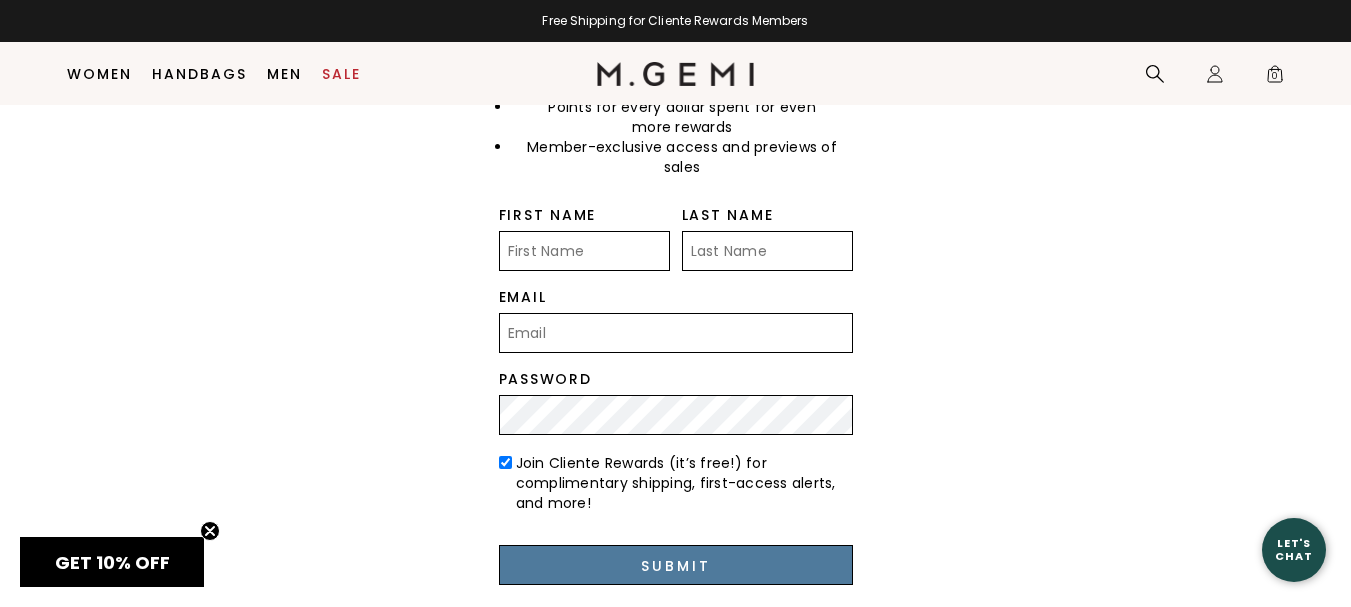 click on "First Name" at bounding box center (584, 251) 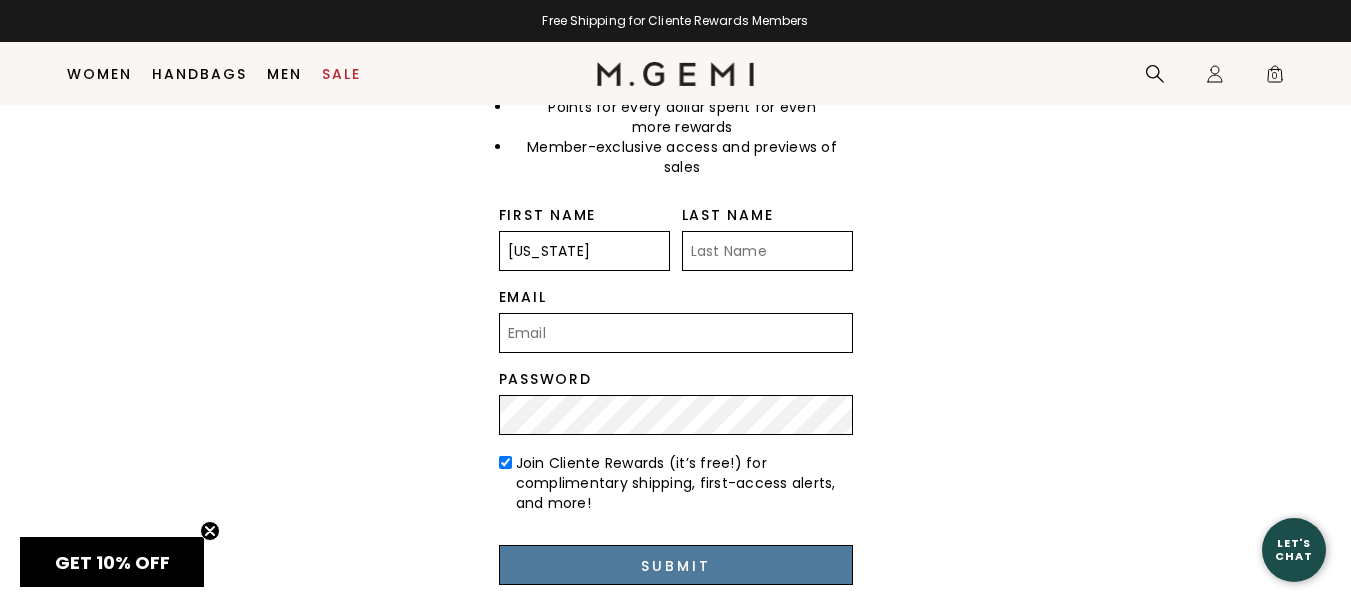 type on "[US_STATE]" 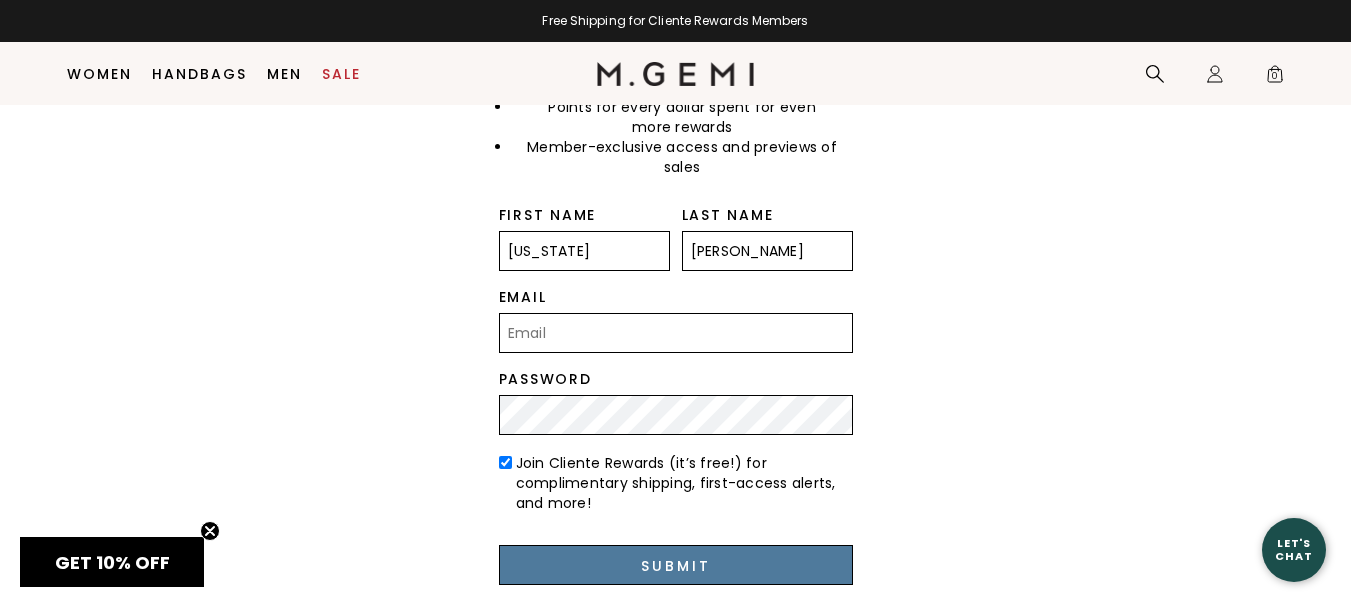 type on "[EMAIL_ADDRESS][DOMAIN_NAME]" 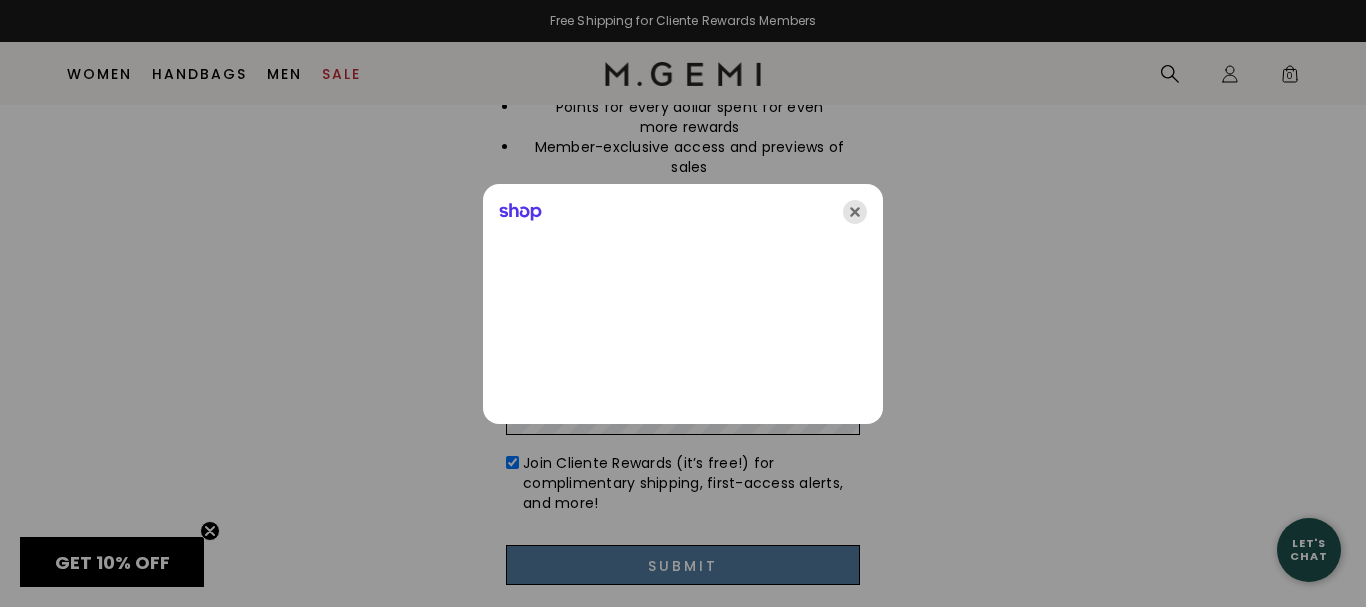 click 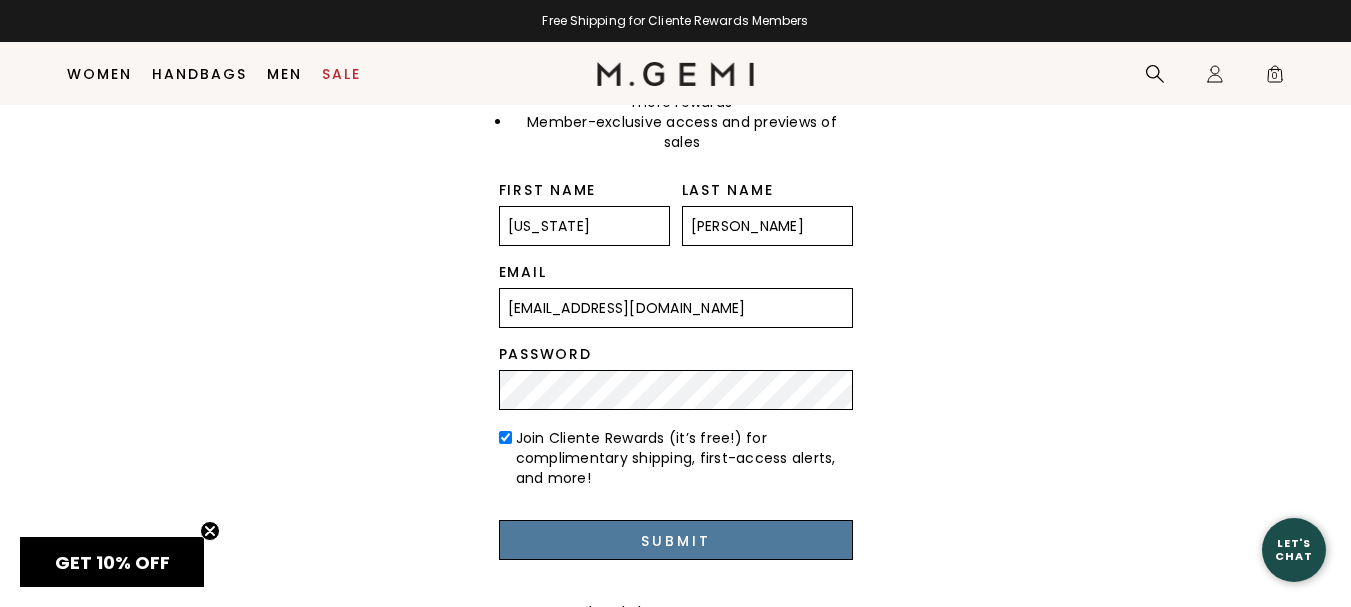 scroll, scrollTop: 158, scrollLeft: 0, axis: vertical 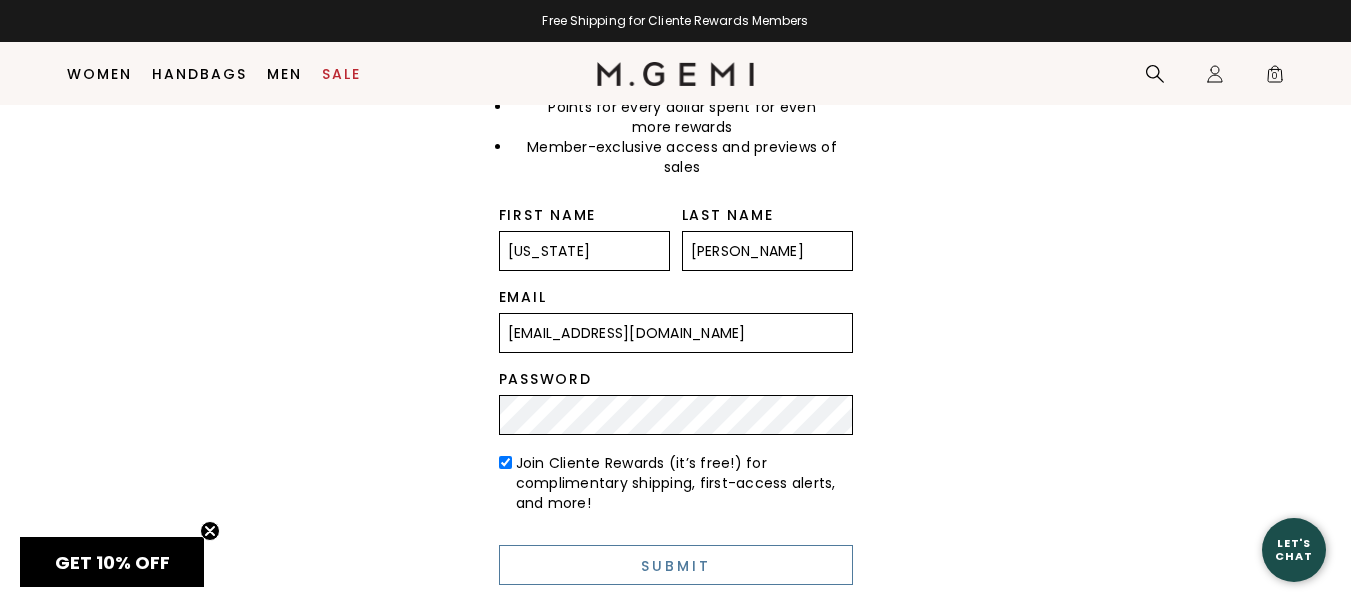 click on "Submit" at bounding box center (676, 565) 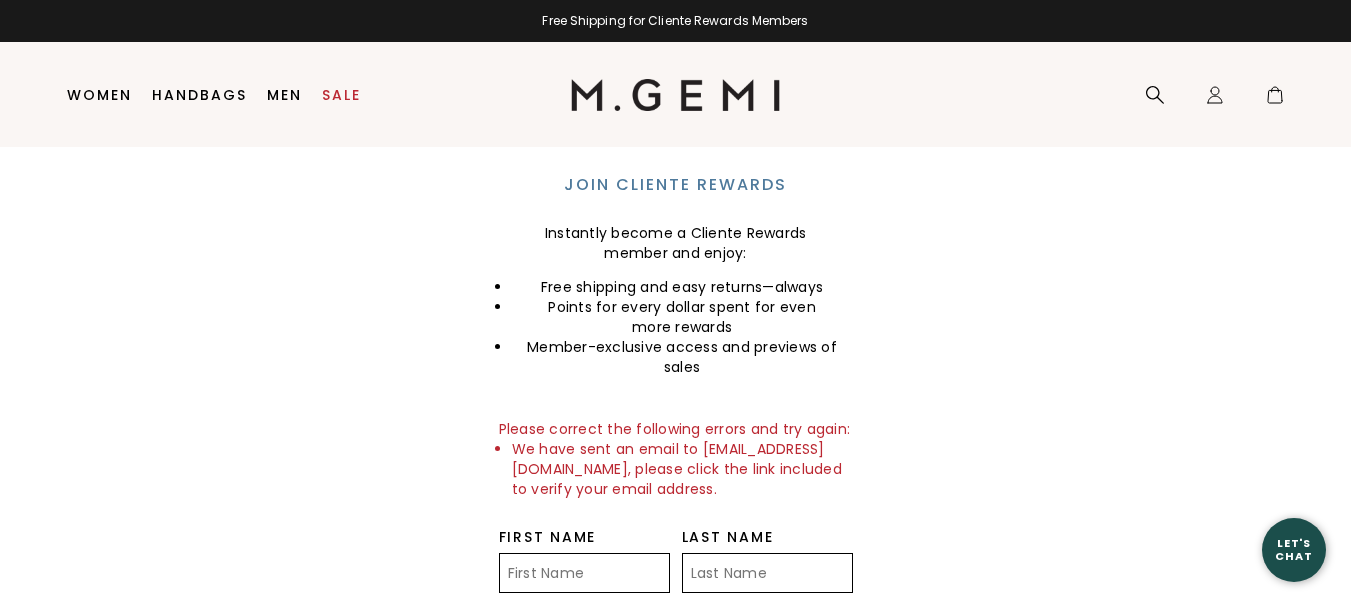 scroll, scrollTop: 0, scrollLeft: 0, axis: both 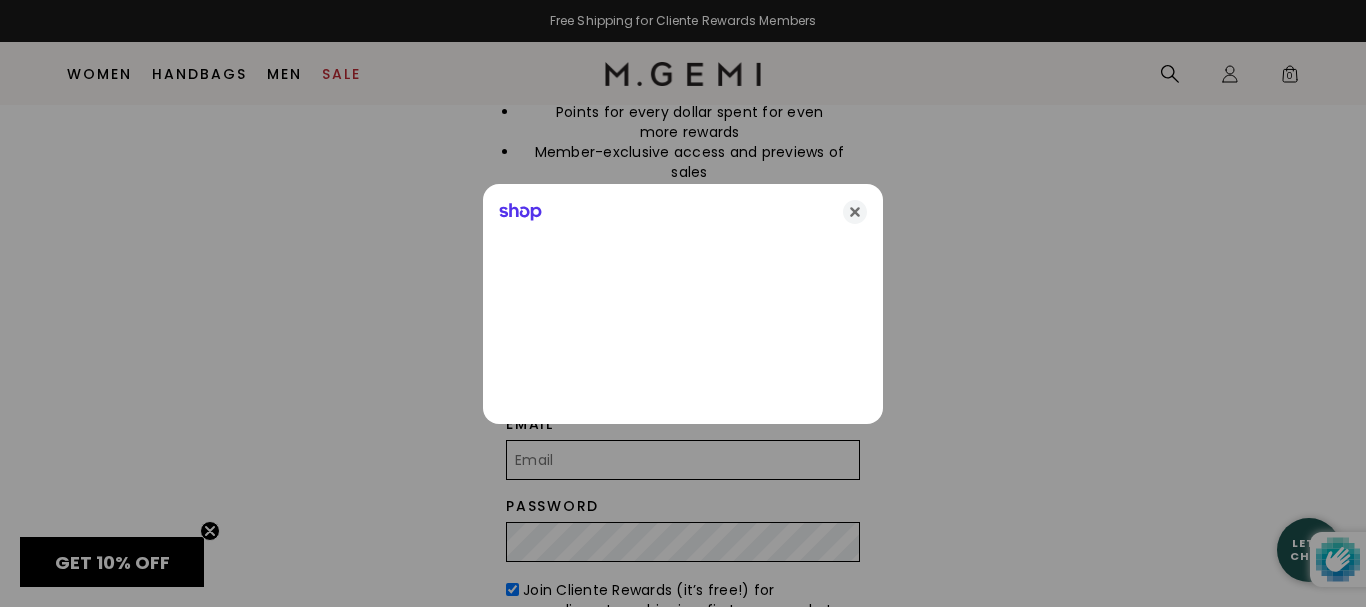 drag, startPoint x: 853, startPoint y: 203, endPoint x: 991, endPoint y: 264, distance: 150.88075 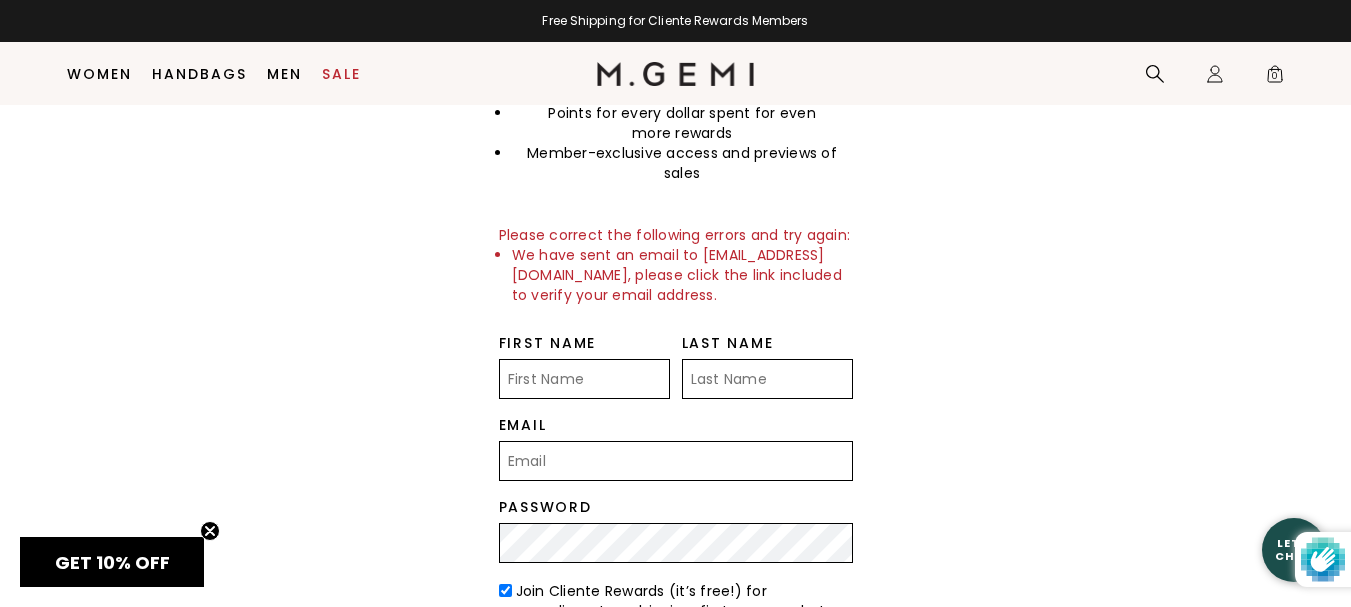 scroll, scrollTop: 200, scrollLeft: 0, axis: vertical 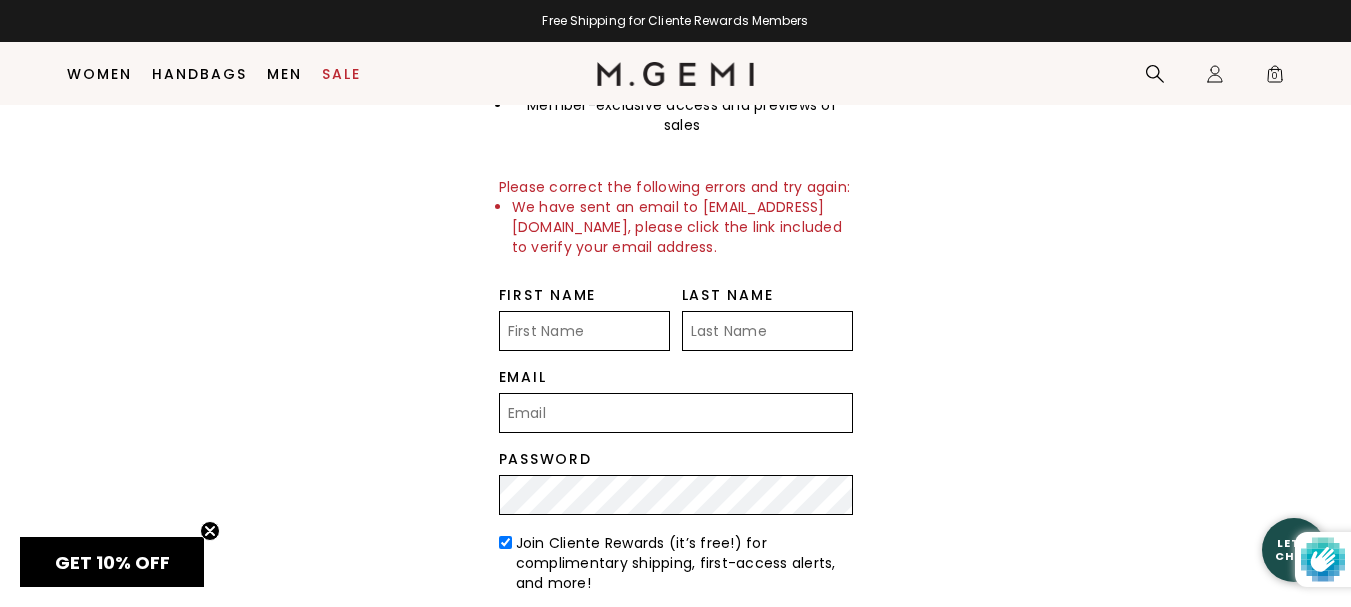 click on "First Name" at bounding box center (584, 331) 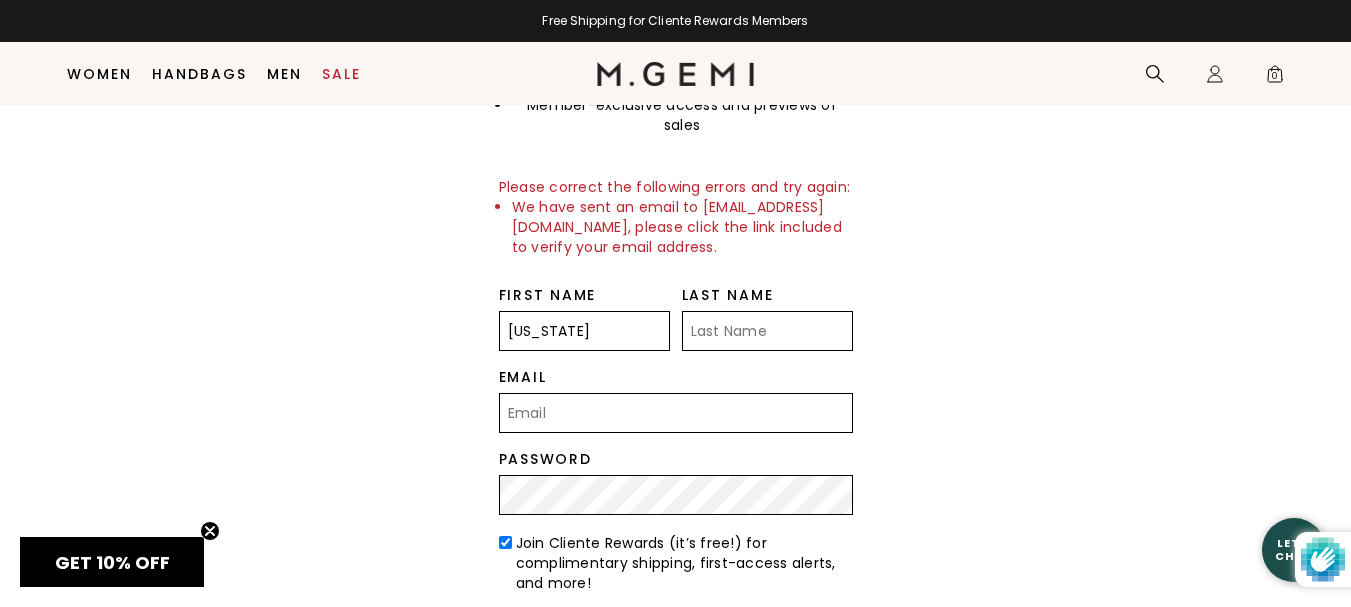 type on "virginia" 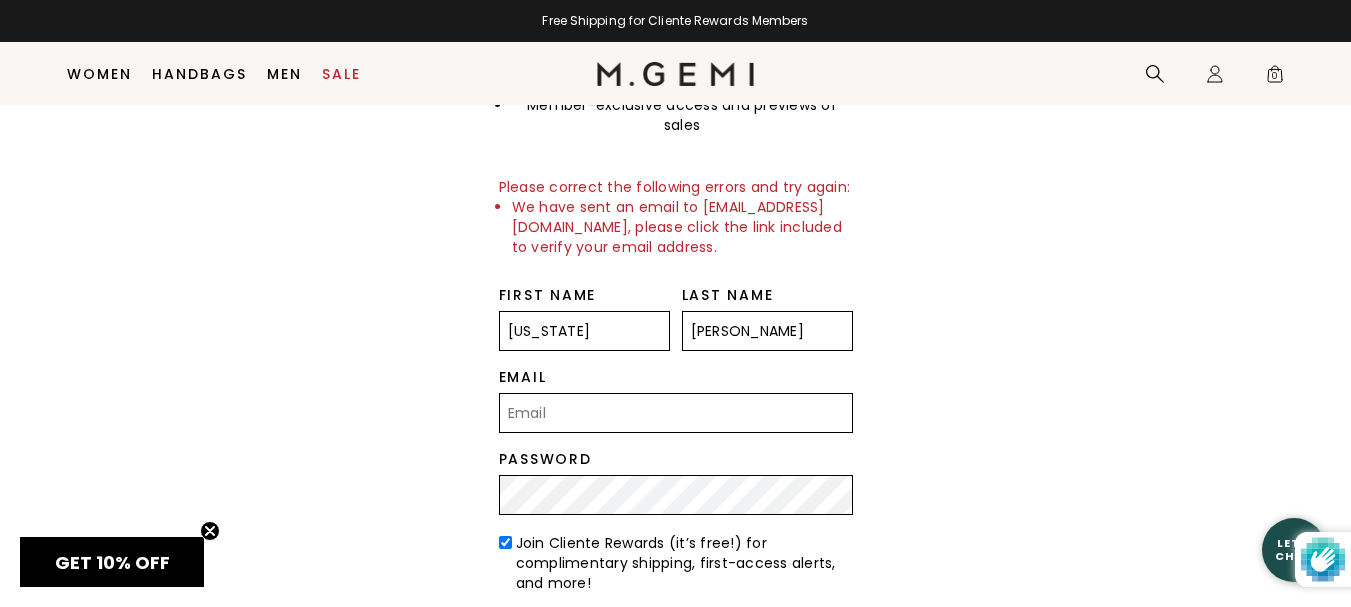 type on "martin" 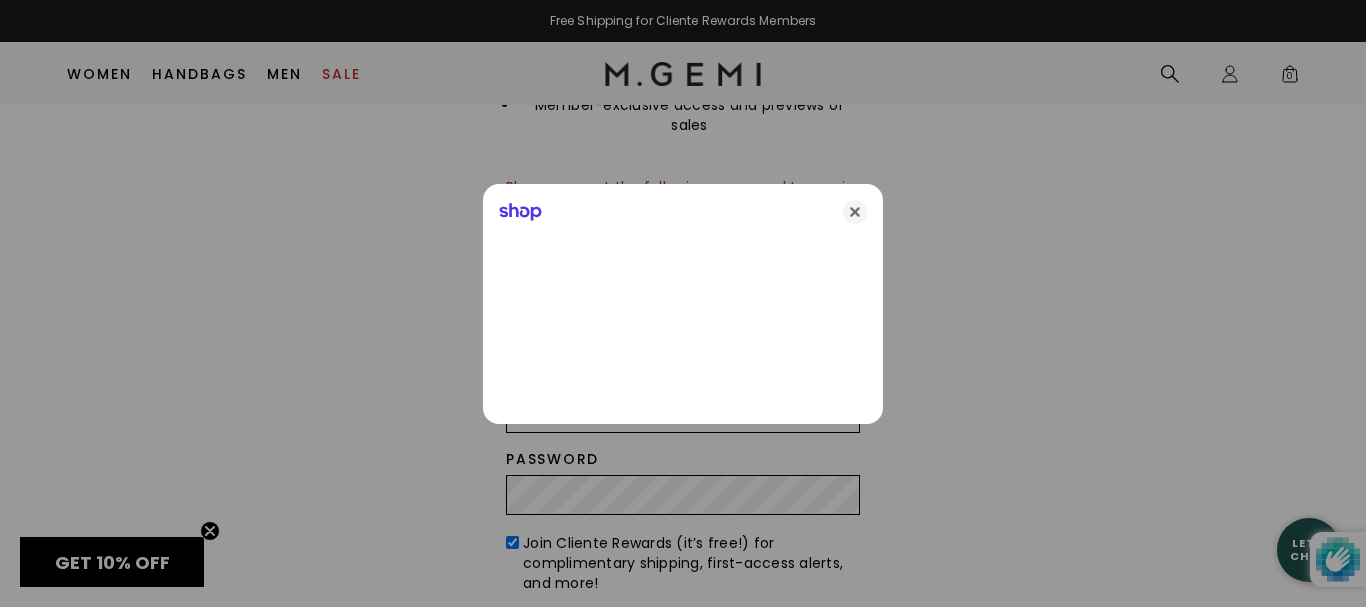 type on "palmergp12@aol.com" 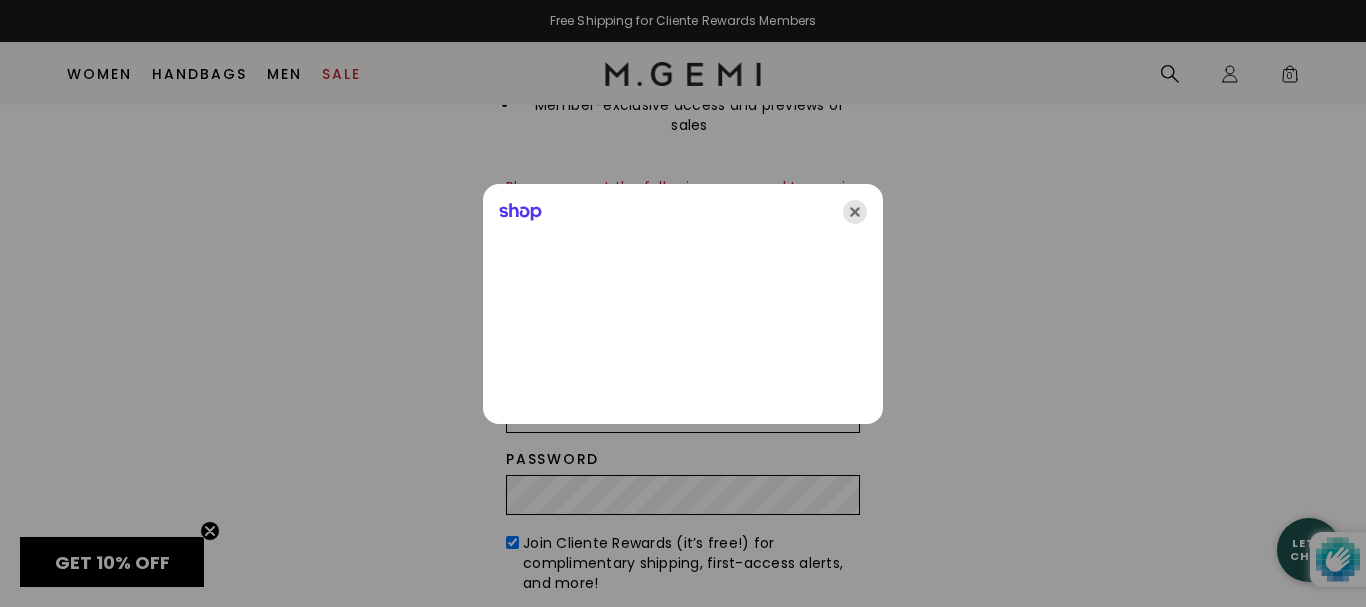 click 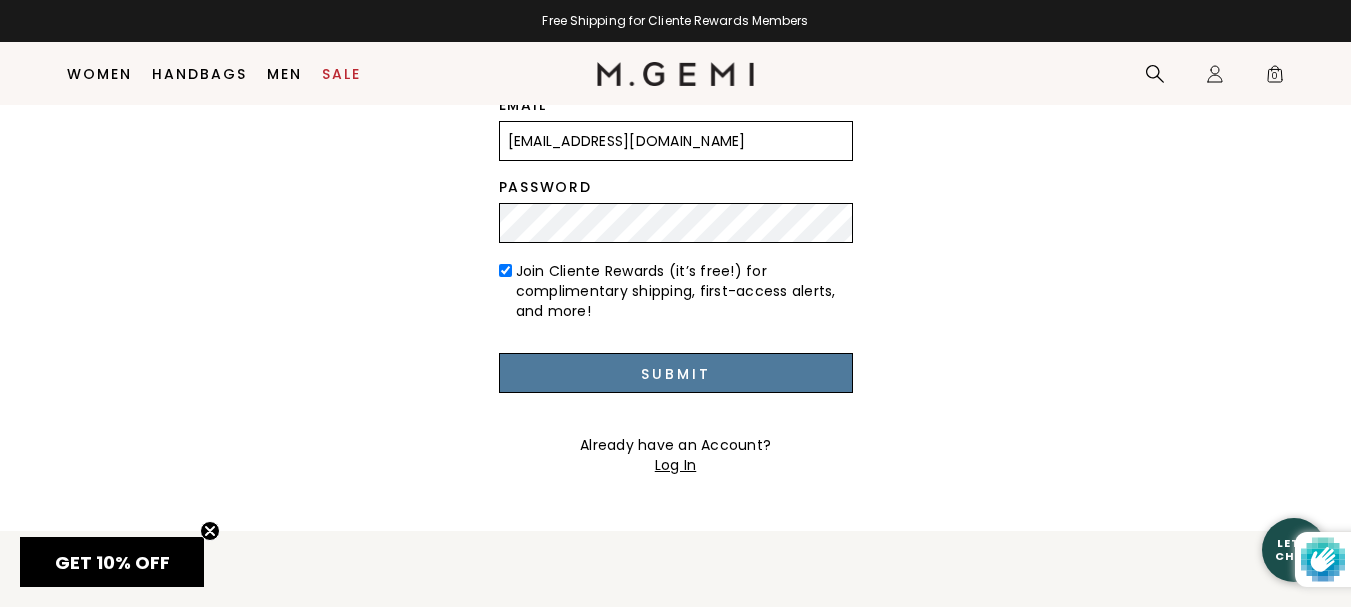 scroll, scrollTop: 500, scrollLeft: 0, axis: vertical 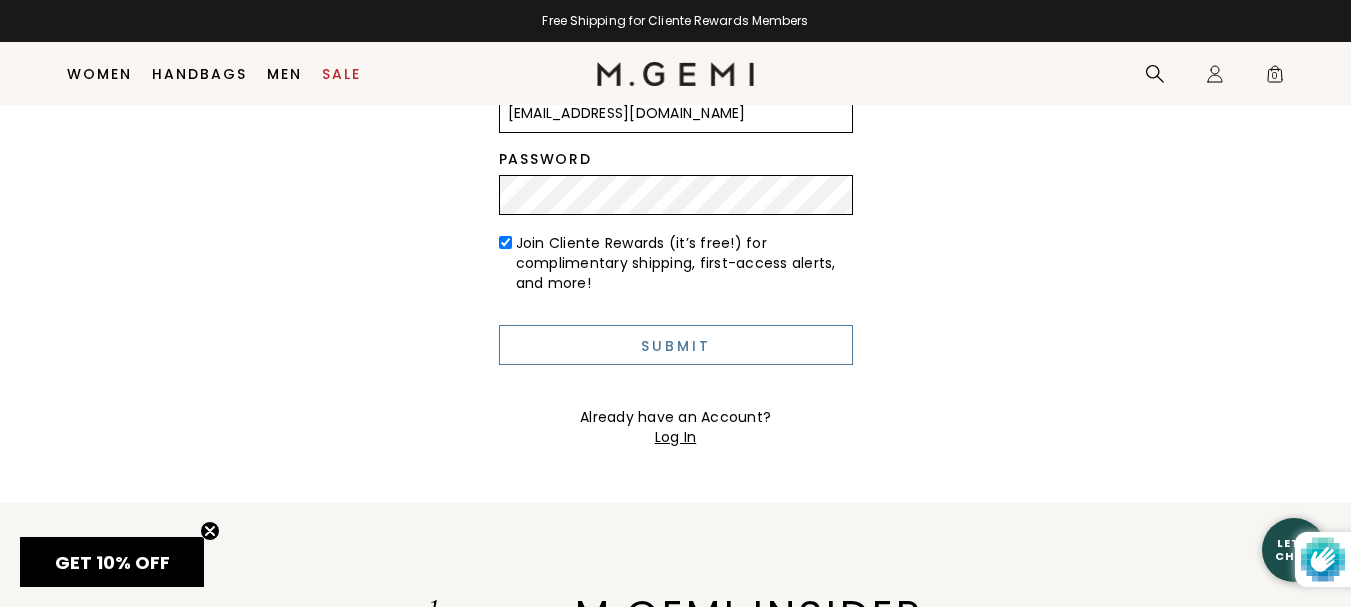 click on "Submit" at bounding box center [676, 345] 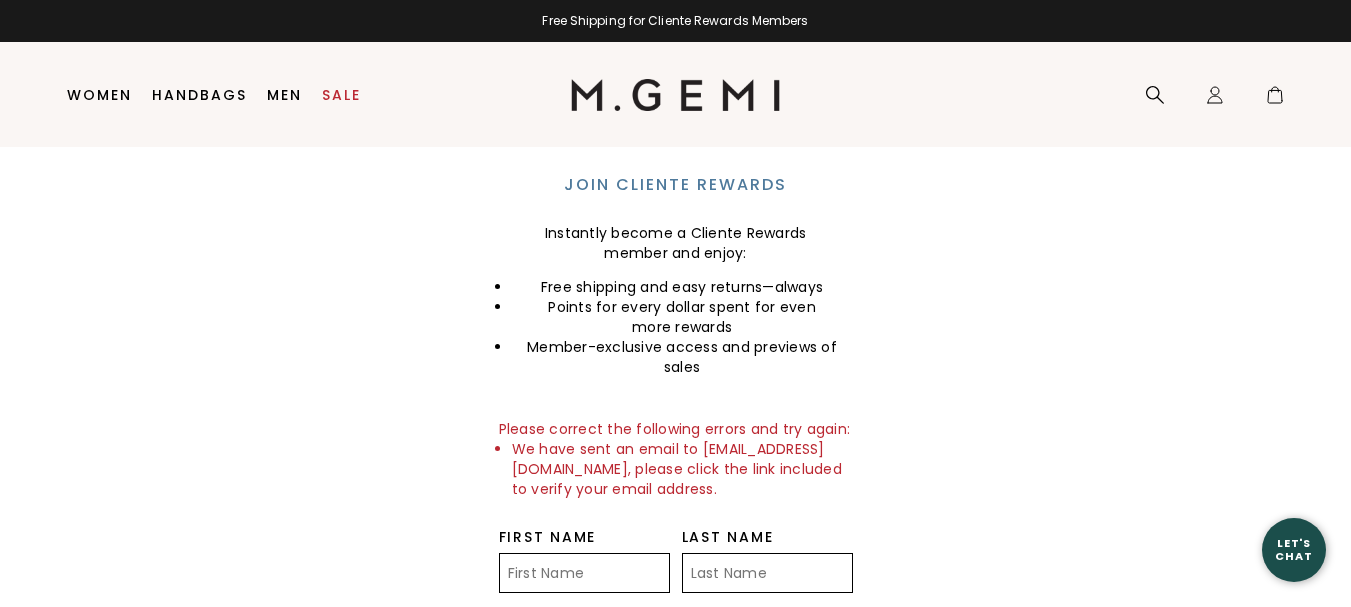 scroll, scrollTop: 0, scrollLeft: 0, axis: both 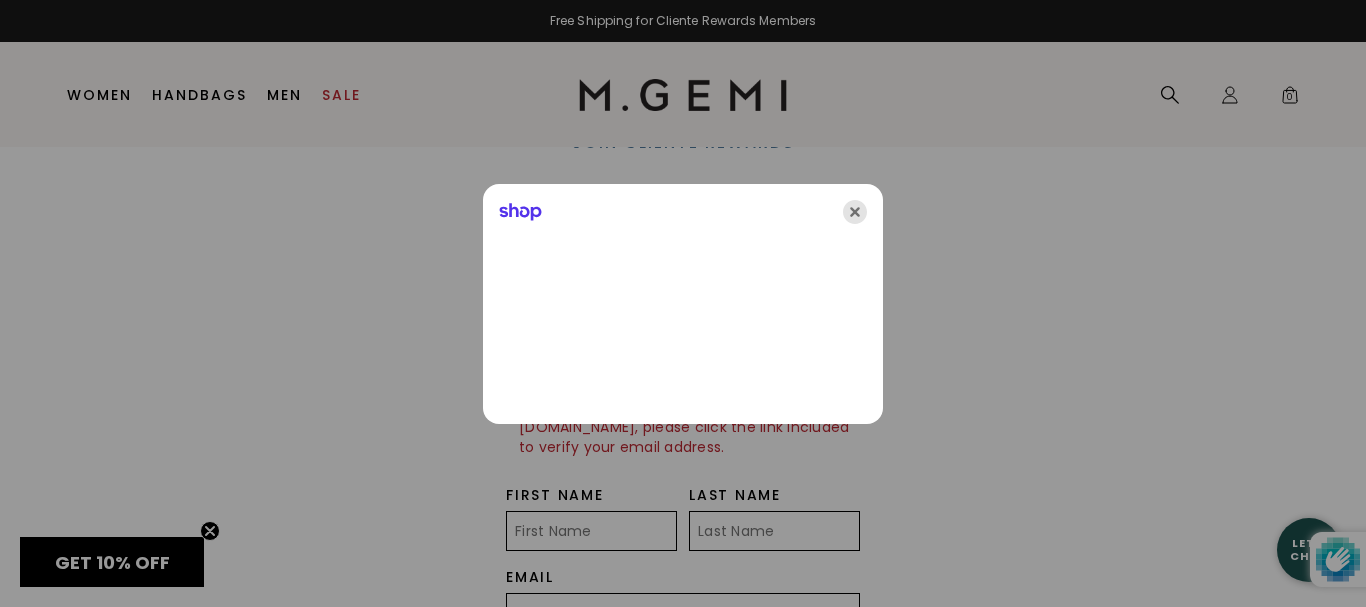 click 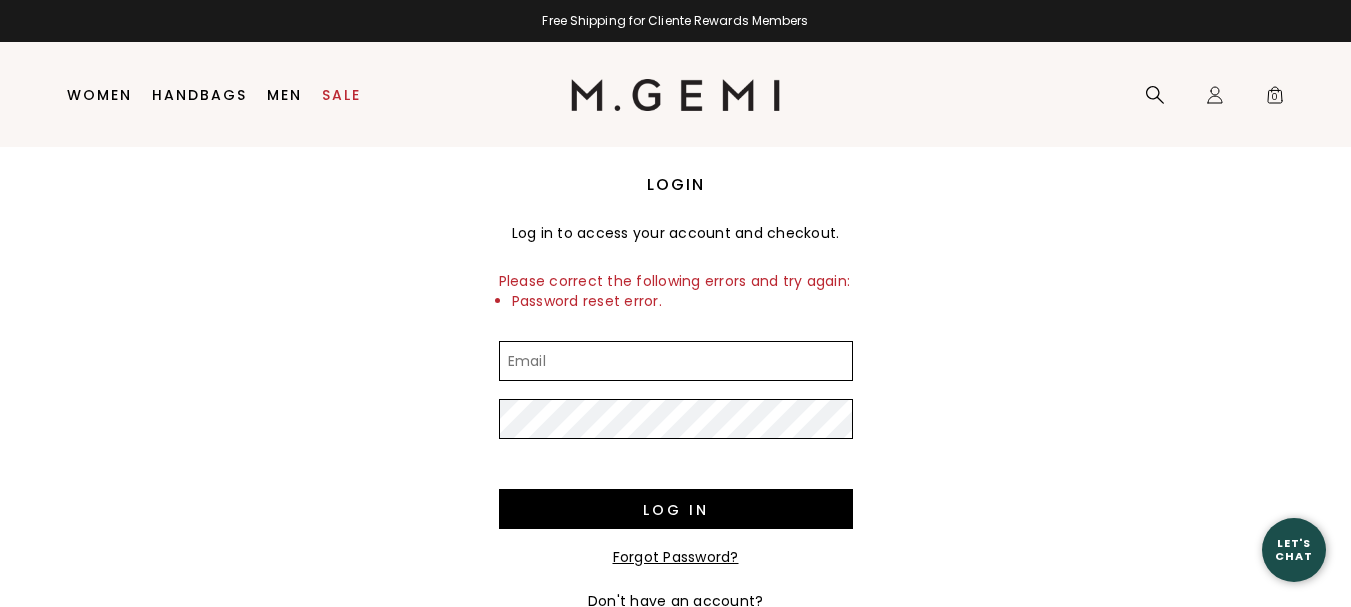scroll, scrollTop: 0, scrollLeft: 0, axis: both 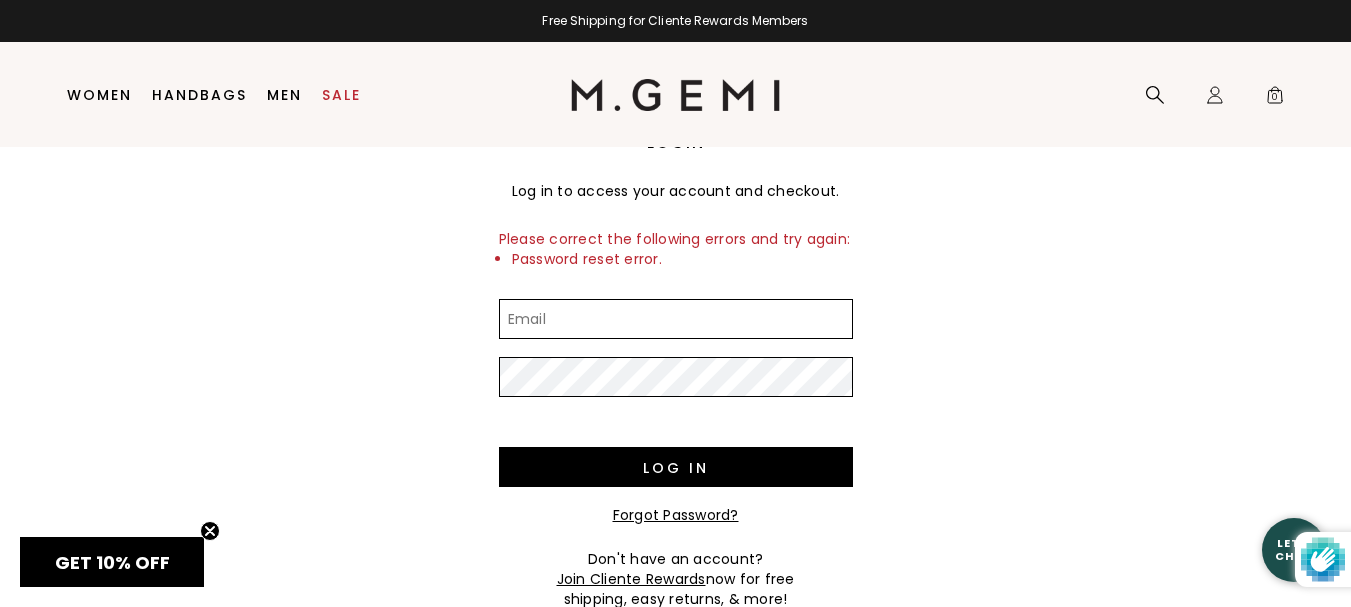 click on "Email" at bounding box center [676, 319] 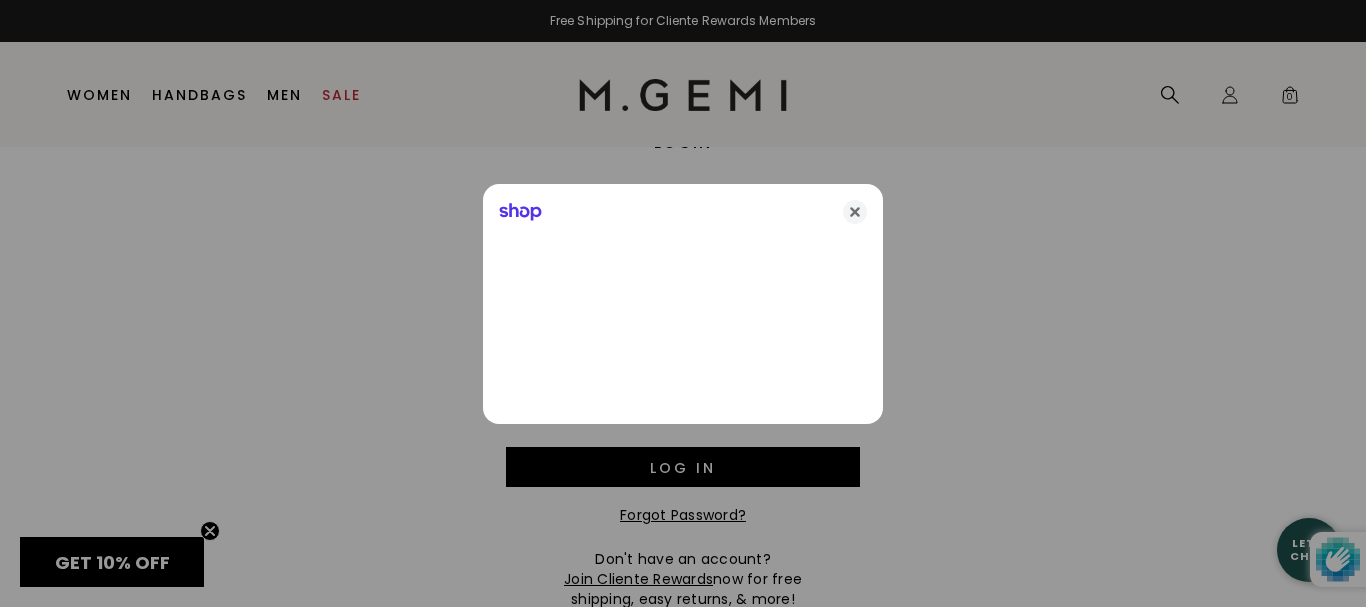 type on "palmergp12@aol.com" 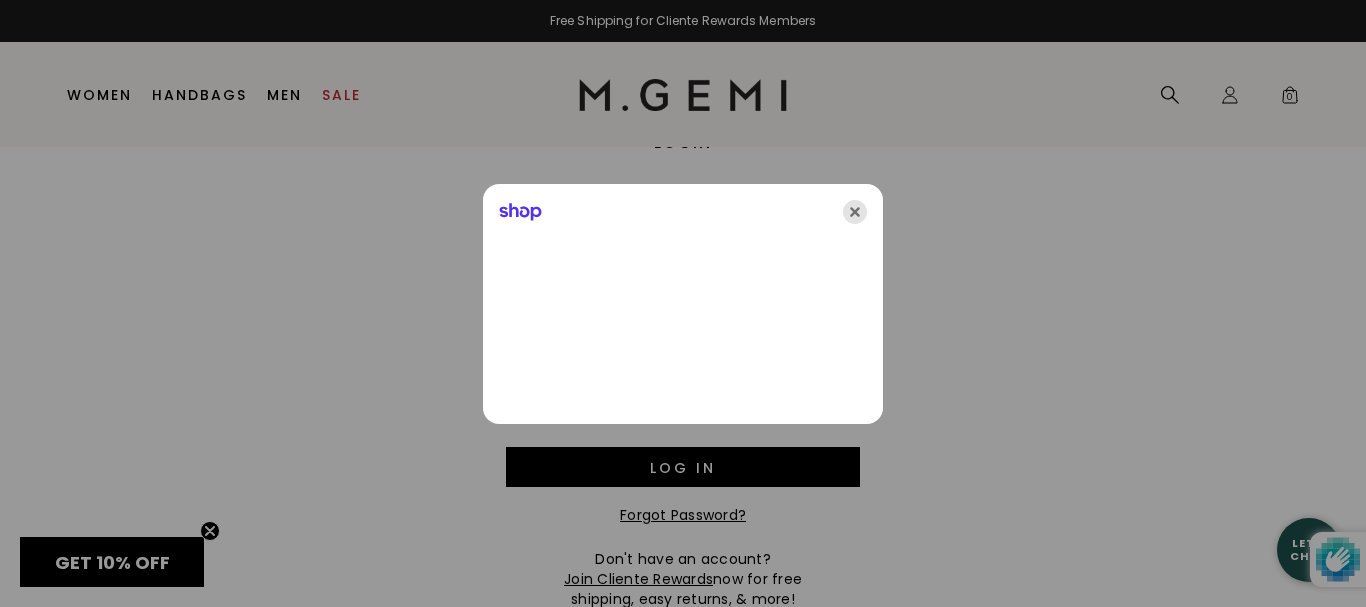 click 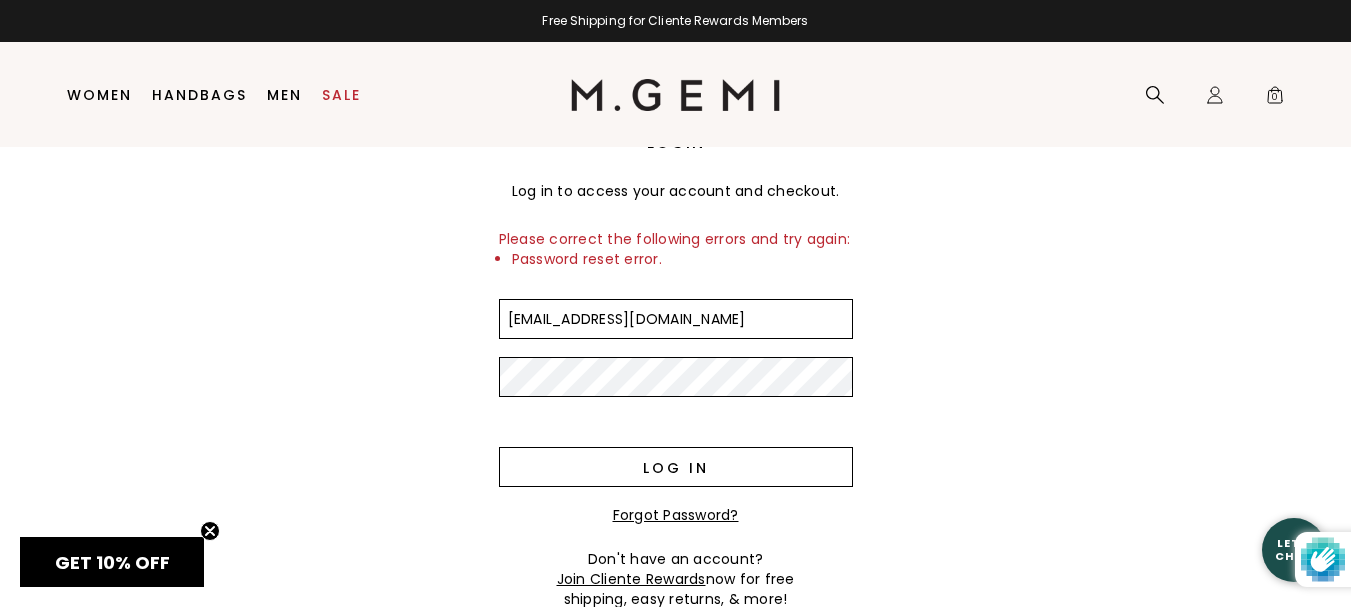 click on "Log in" at bounding box center [676, 467] 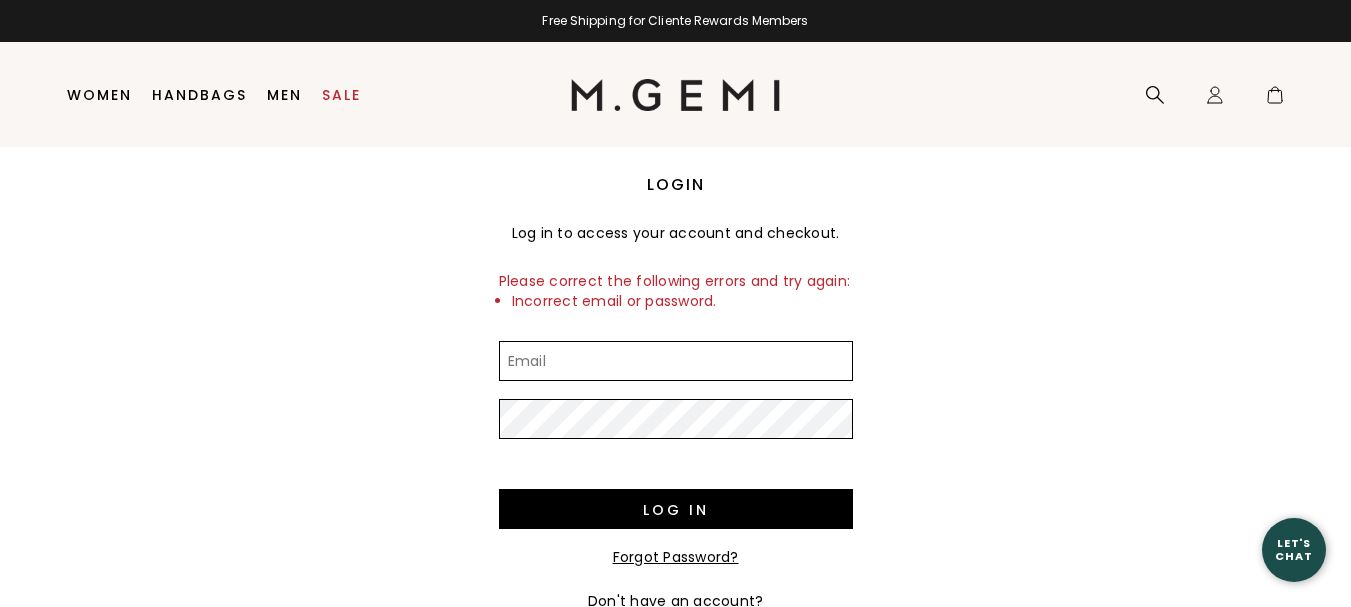 scroll, scrollTop: 0, scrollLeft: 0, axis: both 